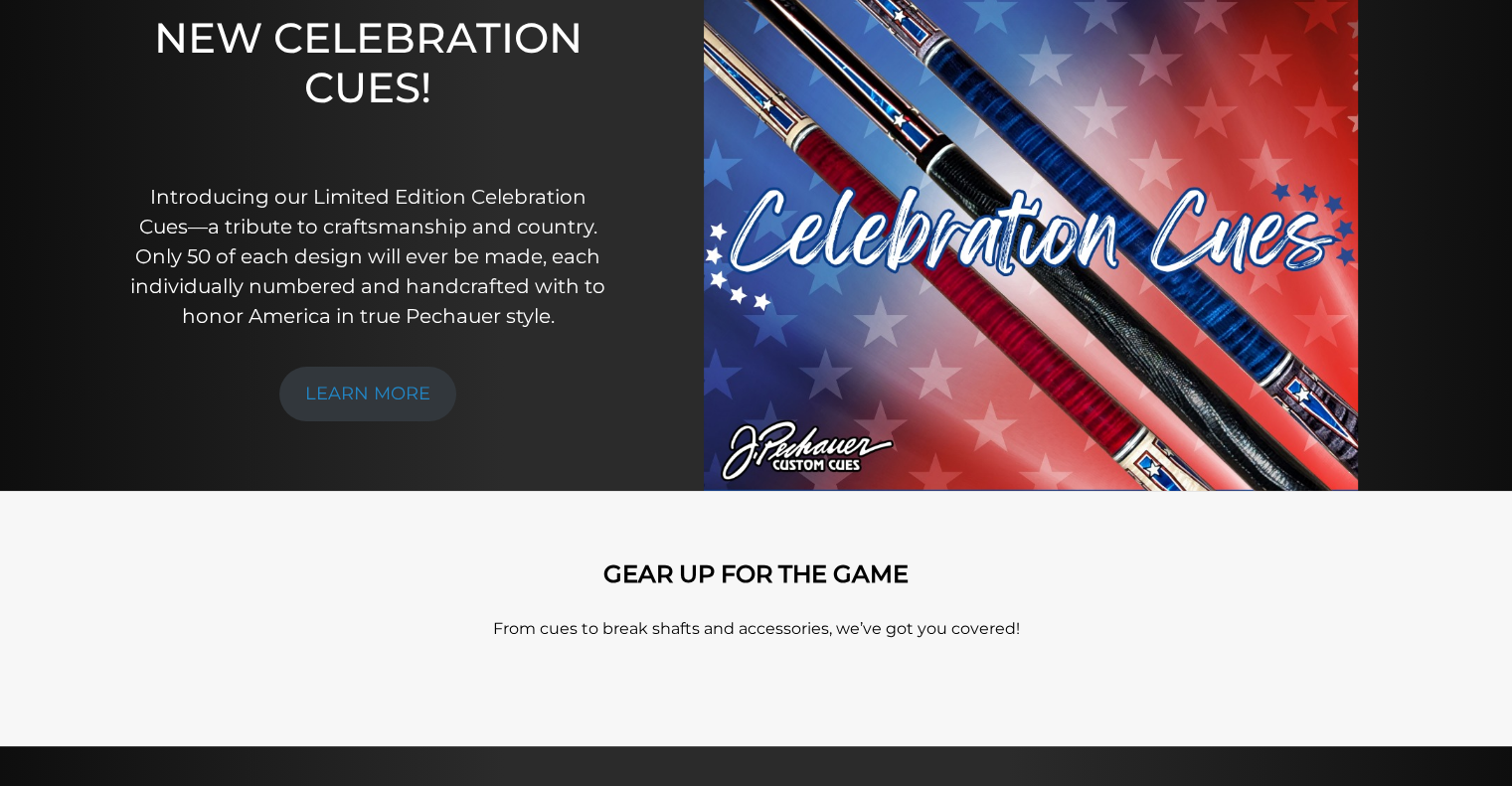 scroll, scrollTop: 0, scrollLeft: 0, axis: both 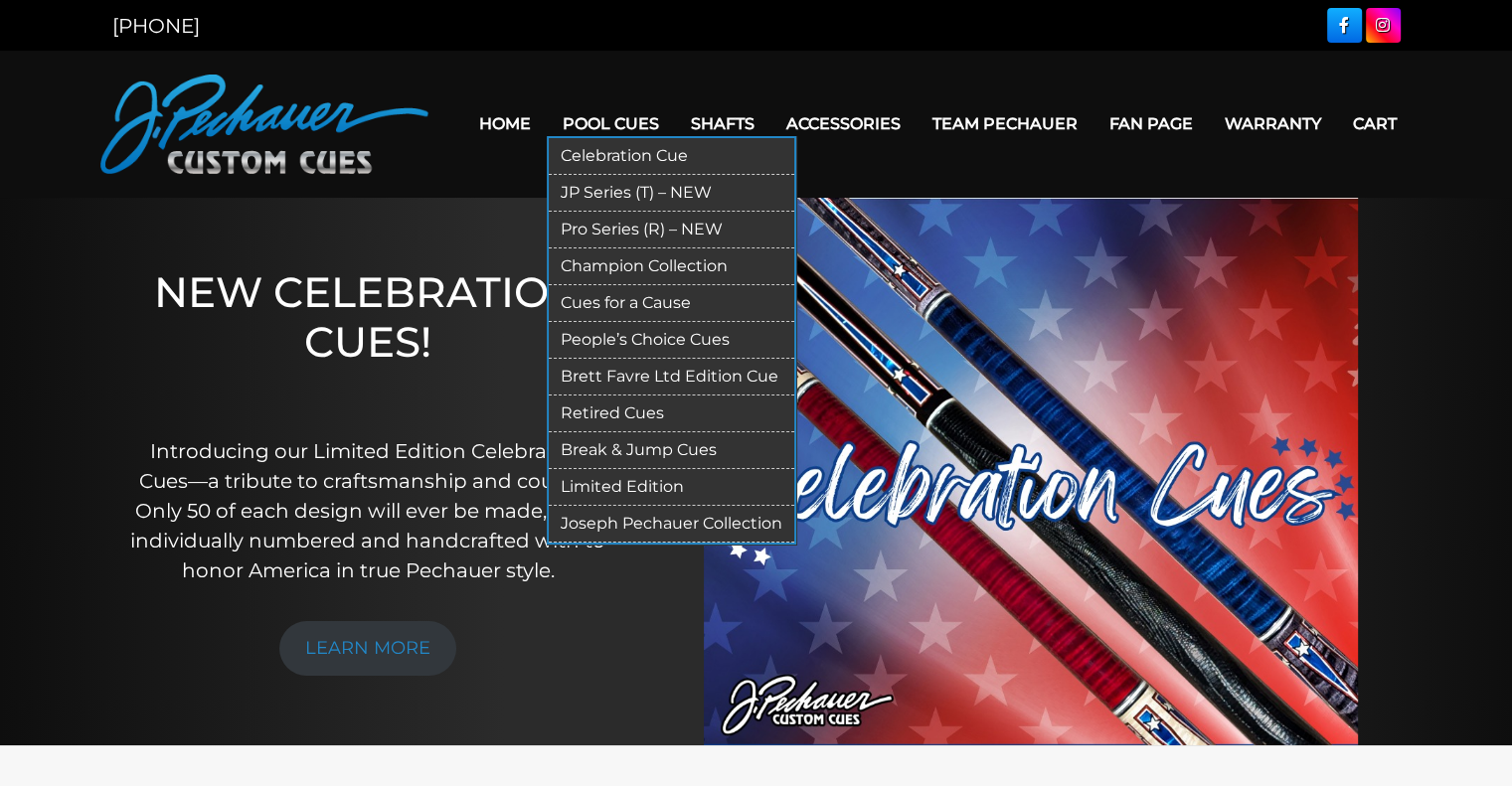 click on "JP Series (T) – NEW" at bounding box center (671, 193) 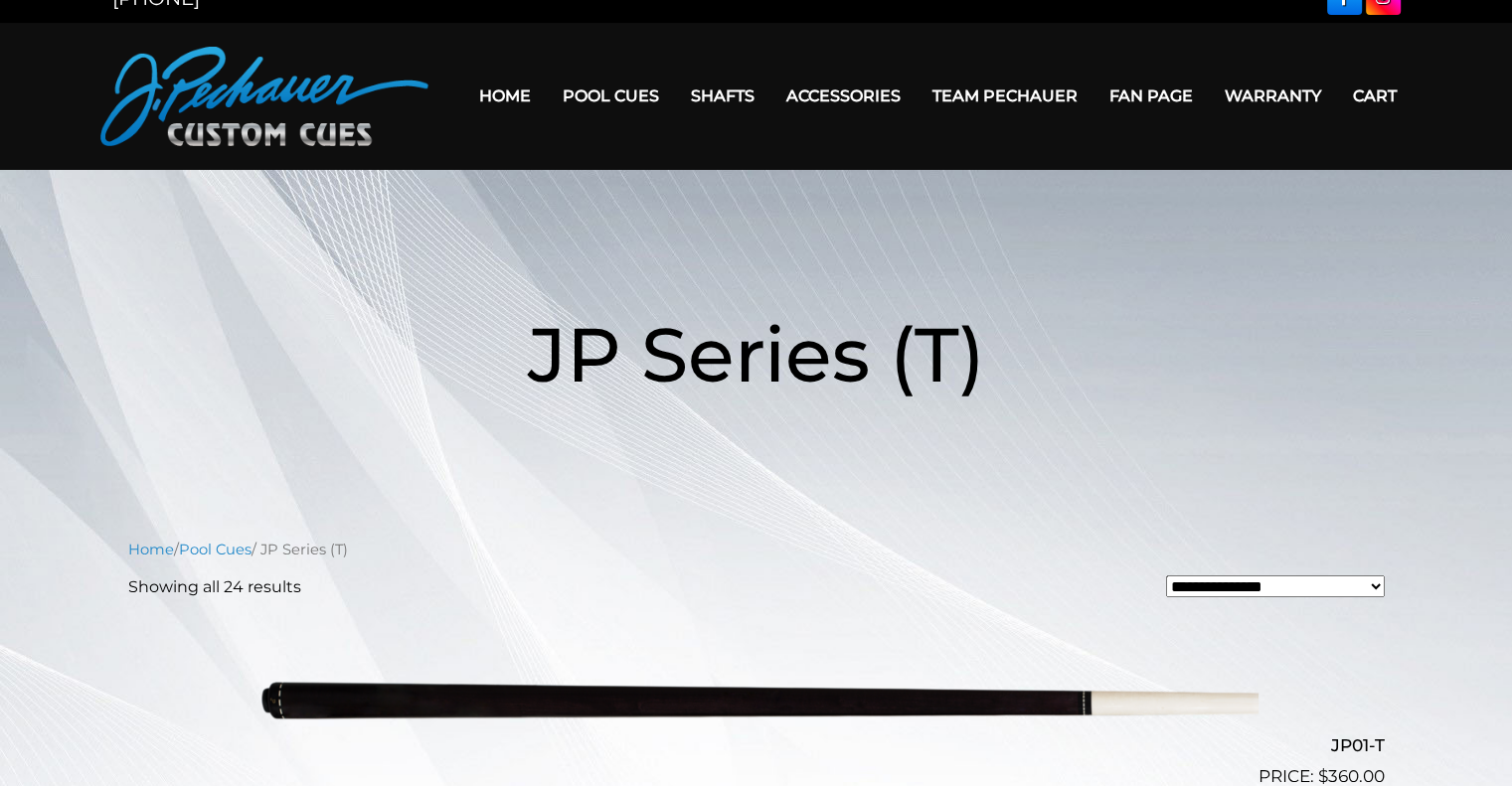 scroll, scrollTop: 0, scrollLeft: 0, axis: both 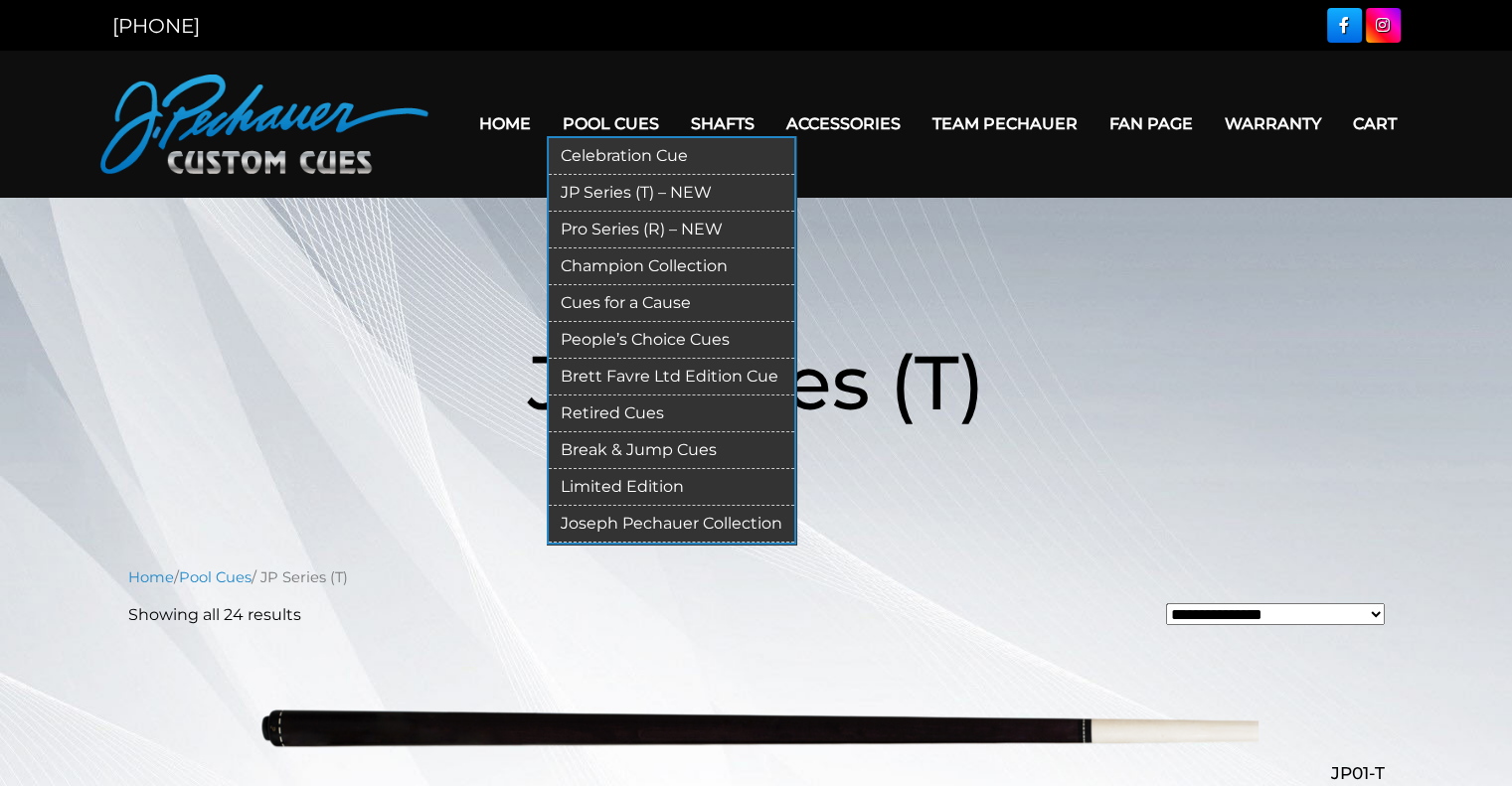 click on "Celebration Cue" at bounding box center [671, 156] 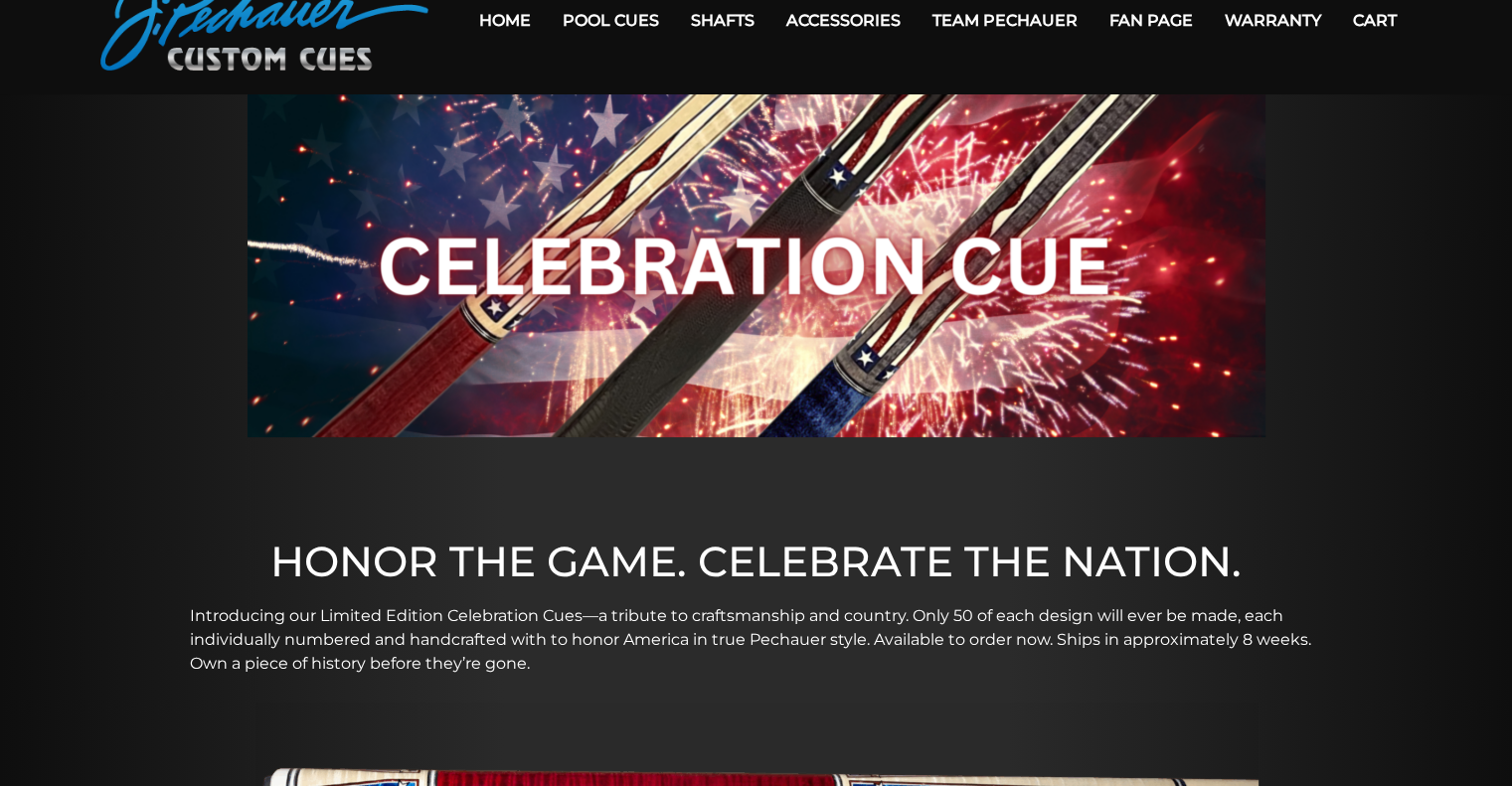scroll, scrollTop: 0, scrollLeft: 0, axis: both 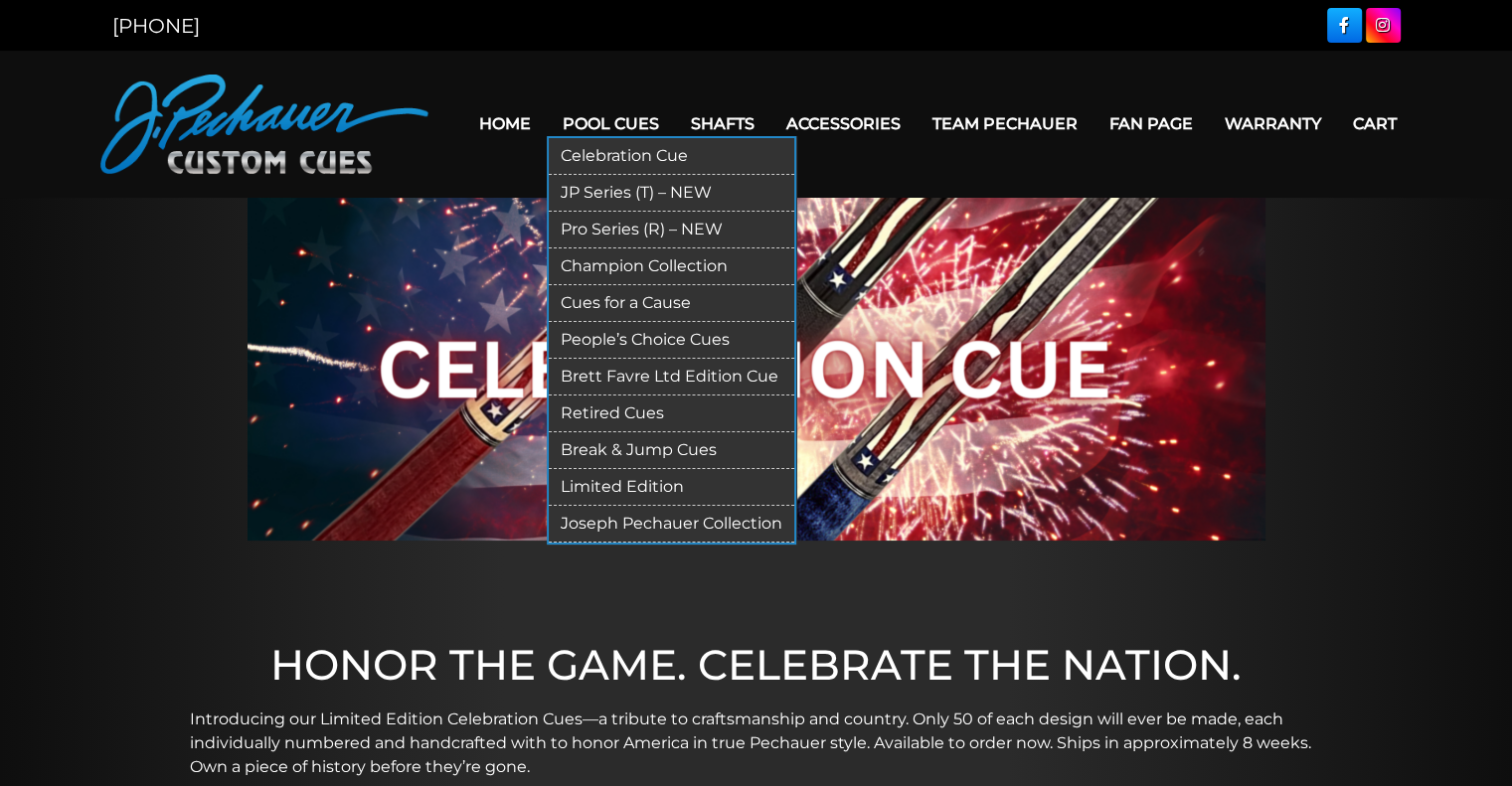 click on "Pro Series (R) – NEW" at bounding box center (671, 230) 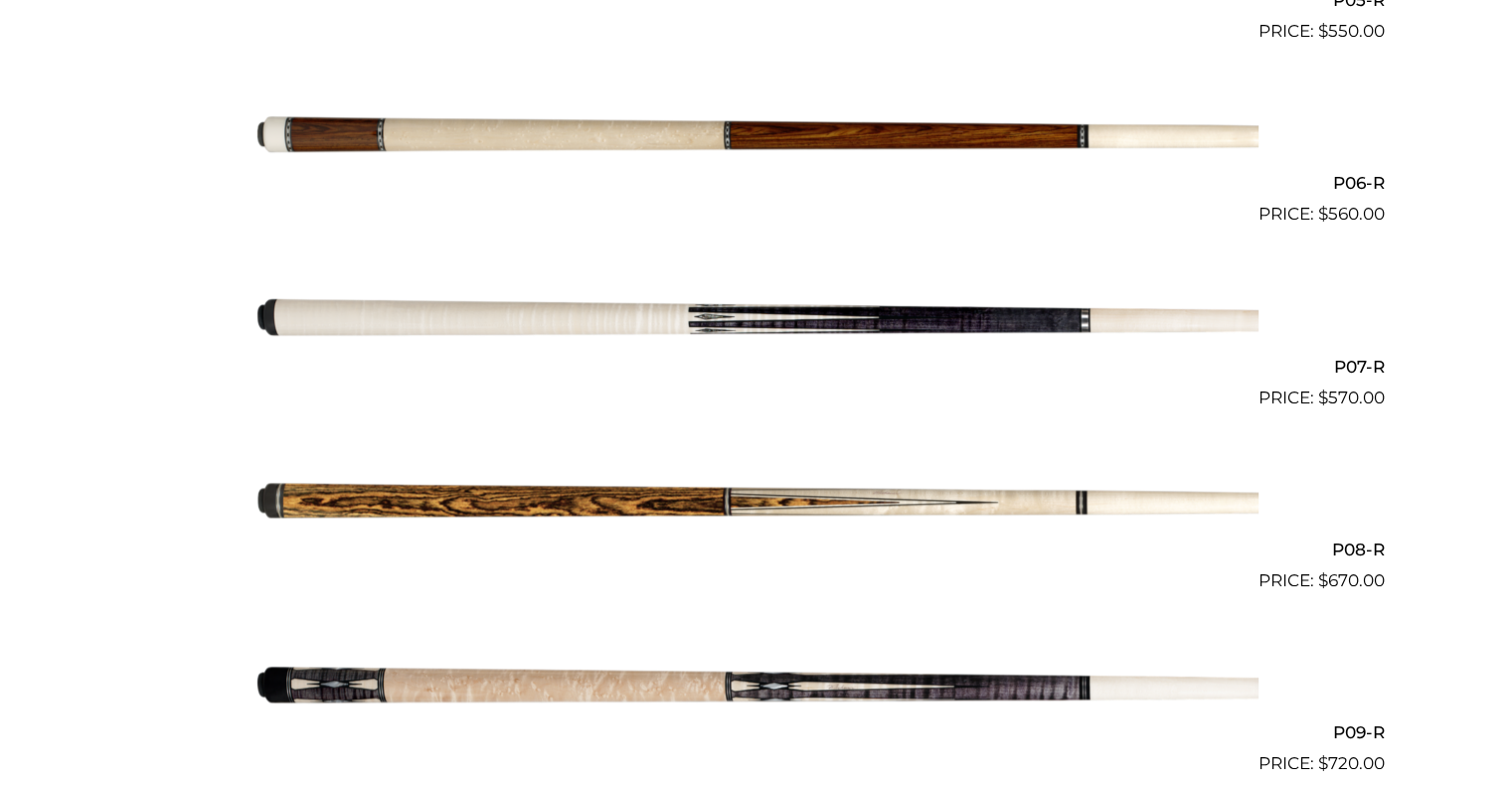 scroll, scrollTop: 1507, scrollLeft: 0, axis: vertical 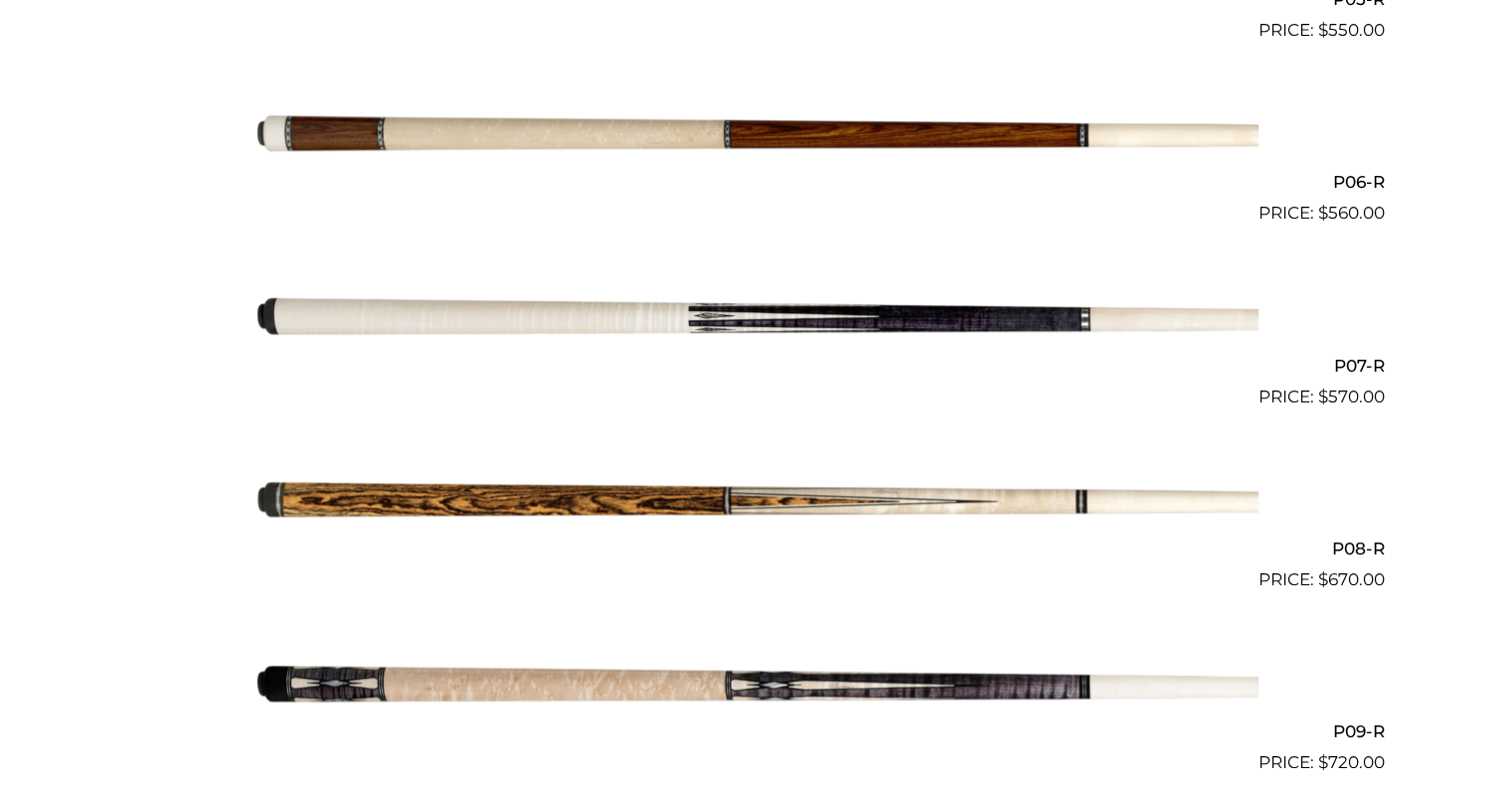 click at bounding box center [756, 502] 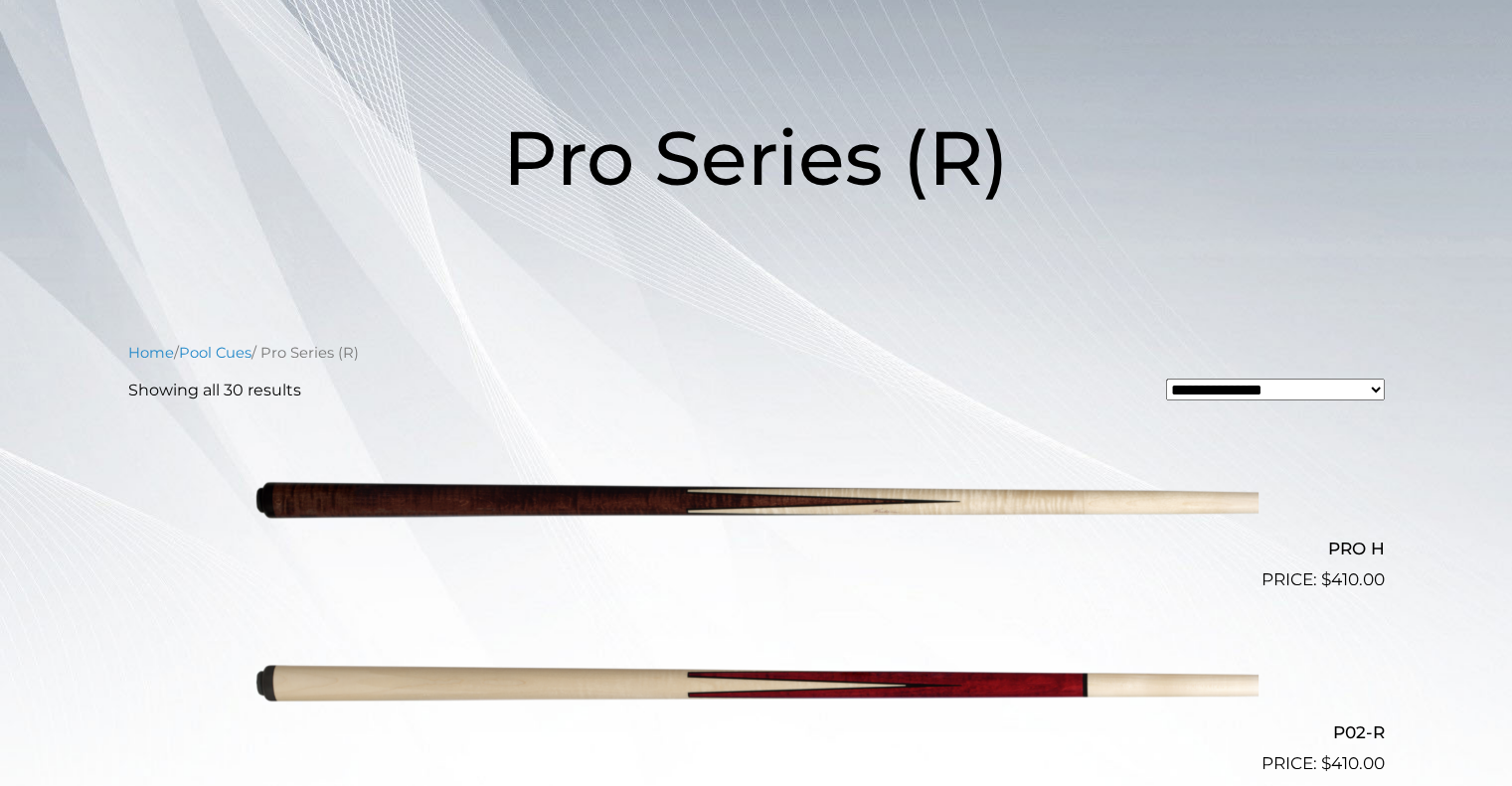 scroll, scrollTop: 0, scrollLeft: 0, axis: both 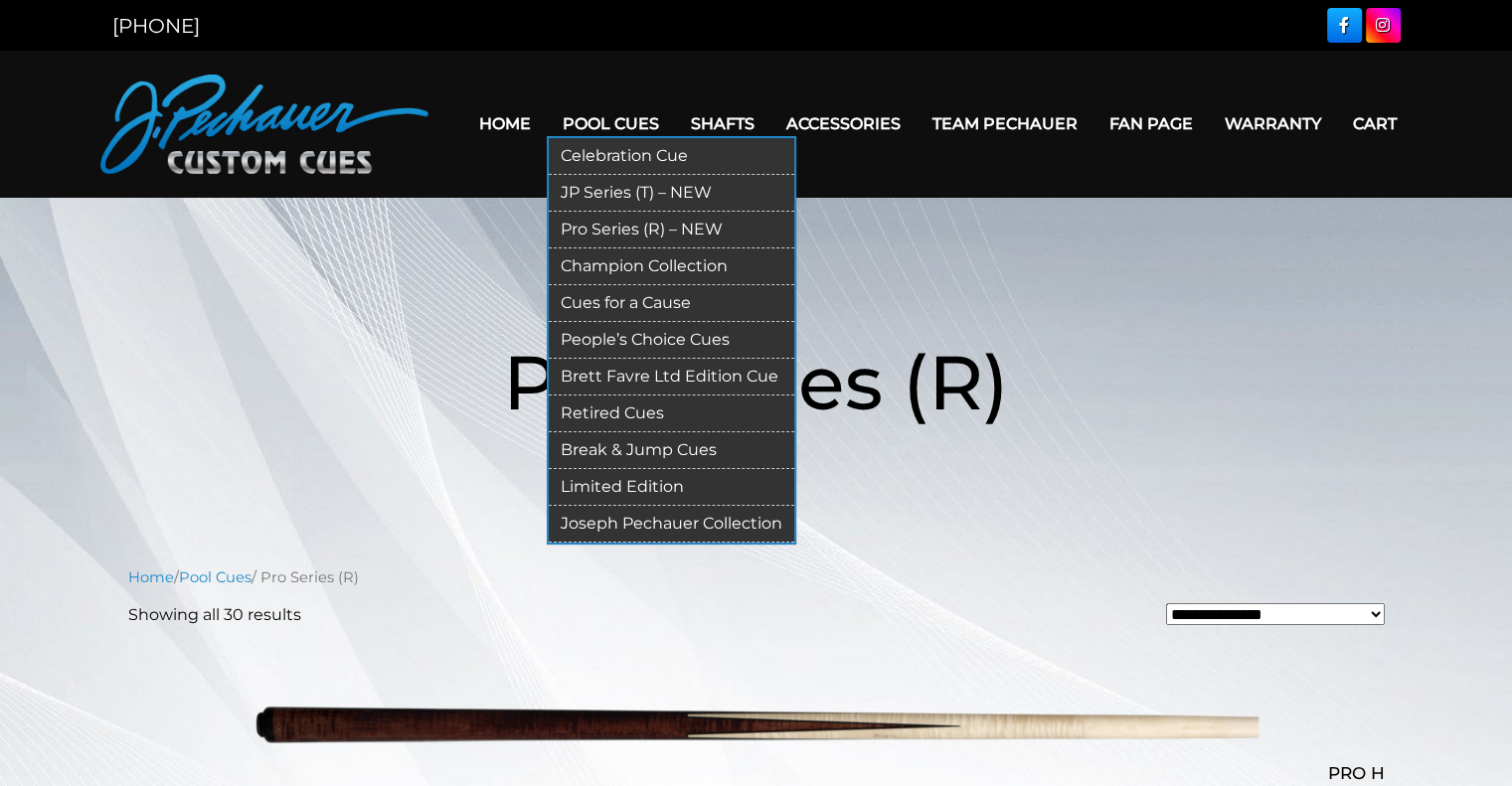 click on "Champion Collection" at bounding box center (671, 266) 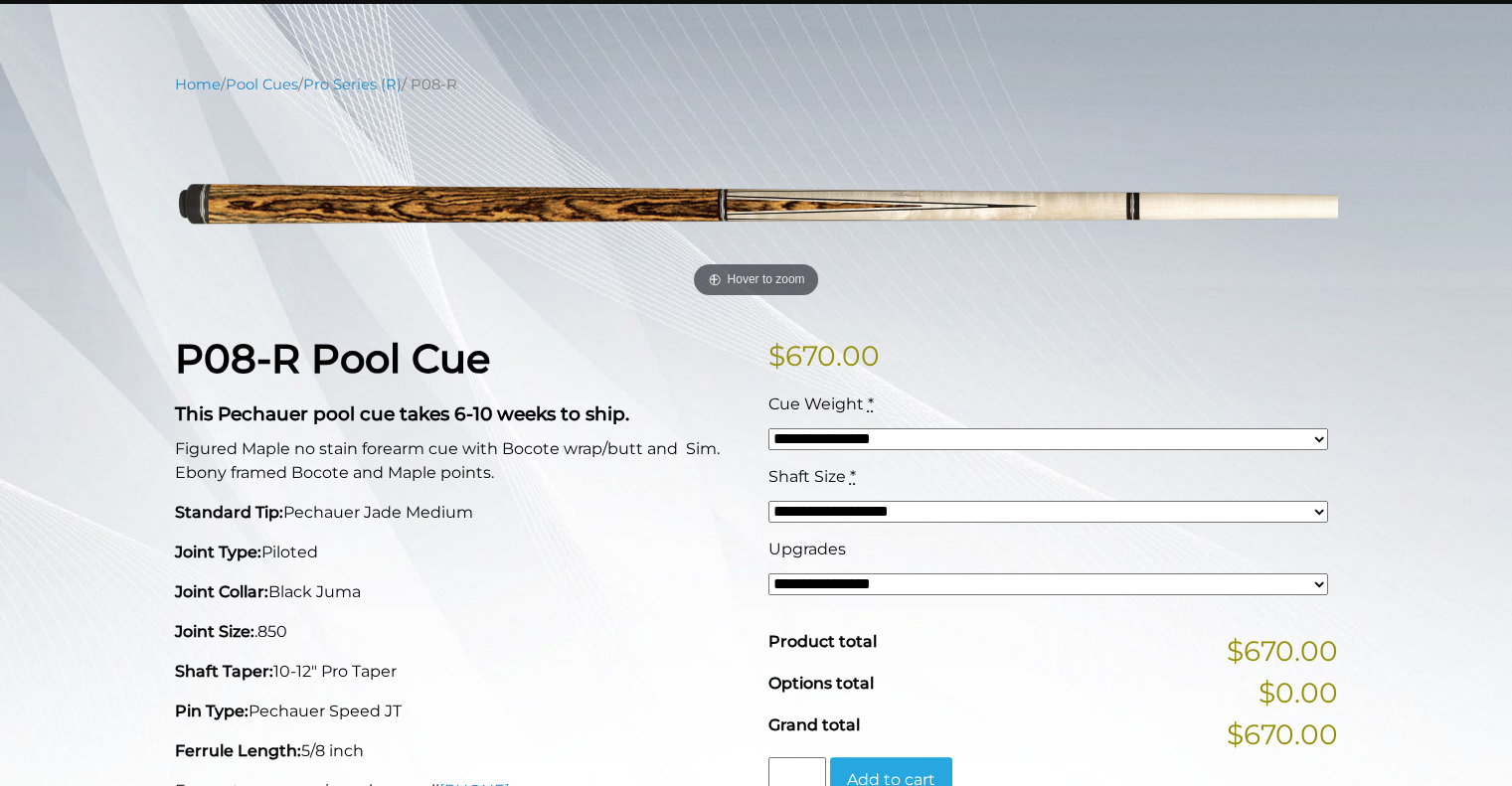 scroll, scrollTop: 202, scrollLeft: 0, axis: vertical 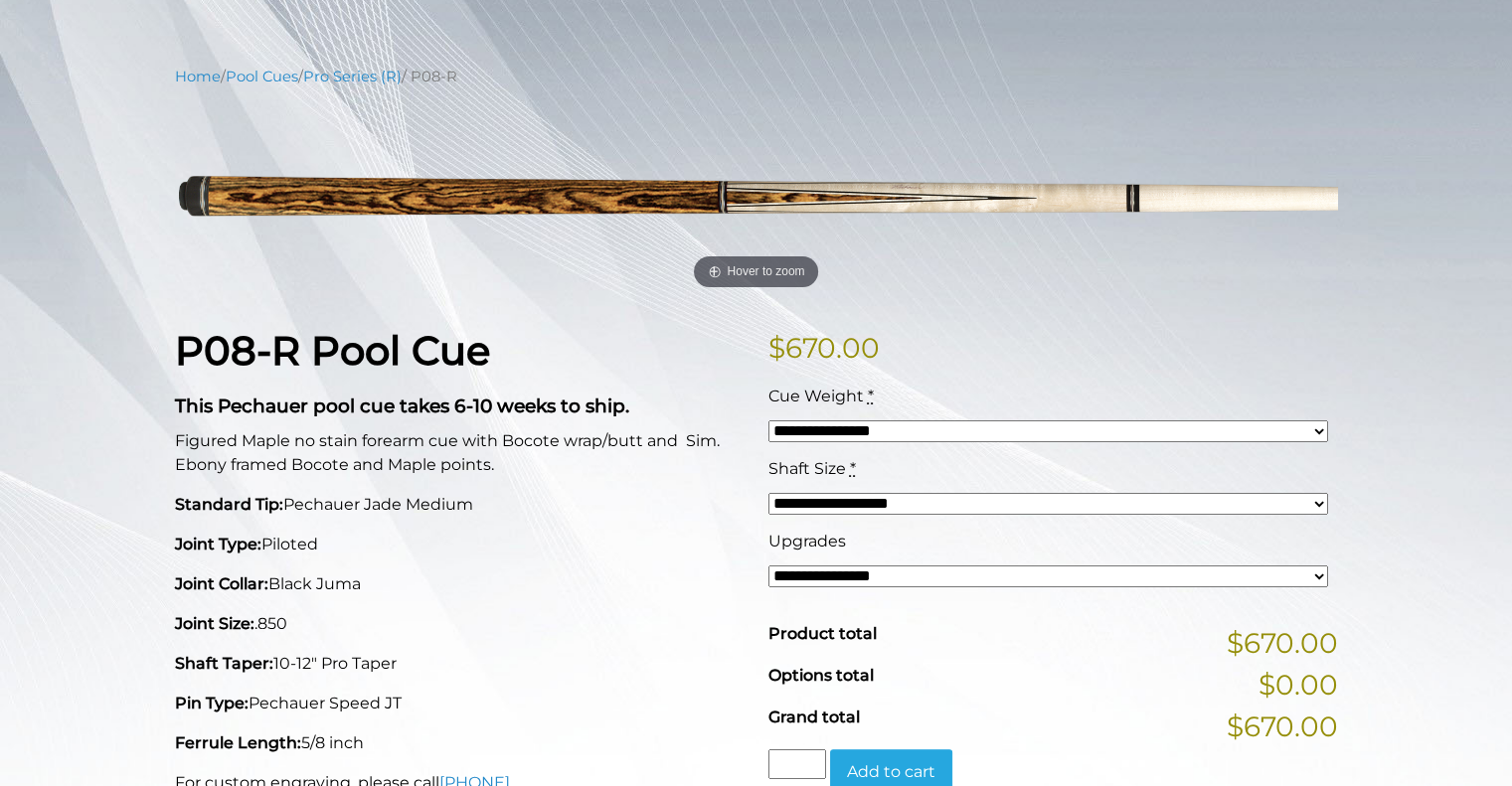click on "**********" at bounding box center (1048, 431) 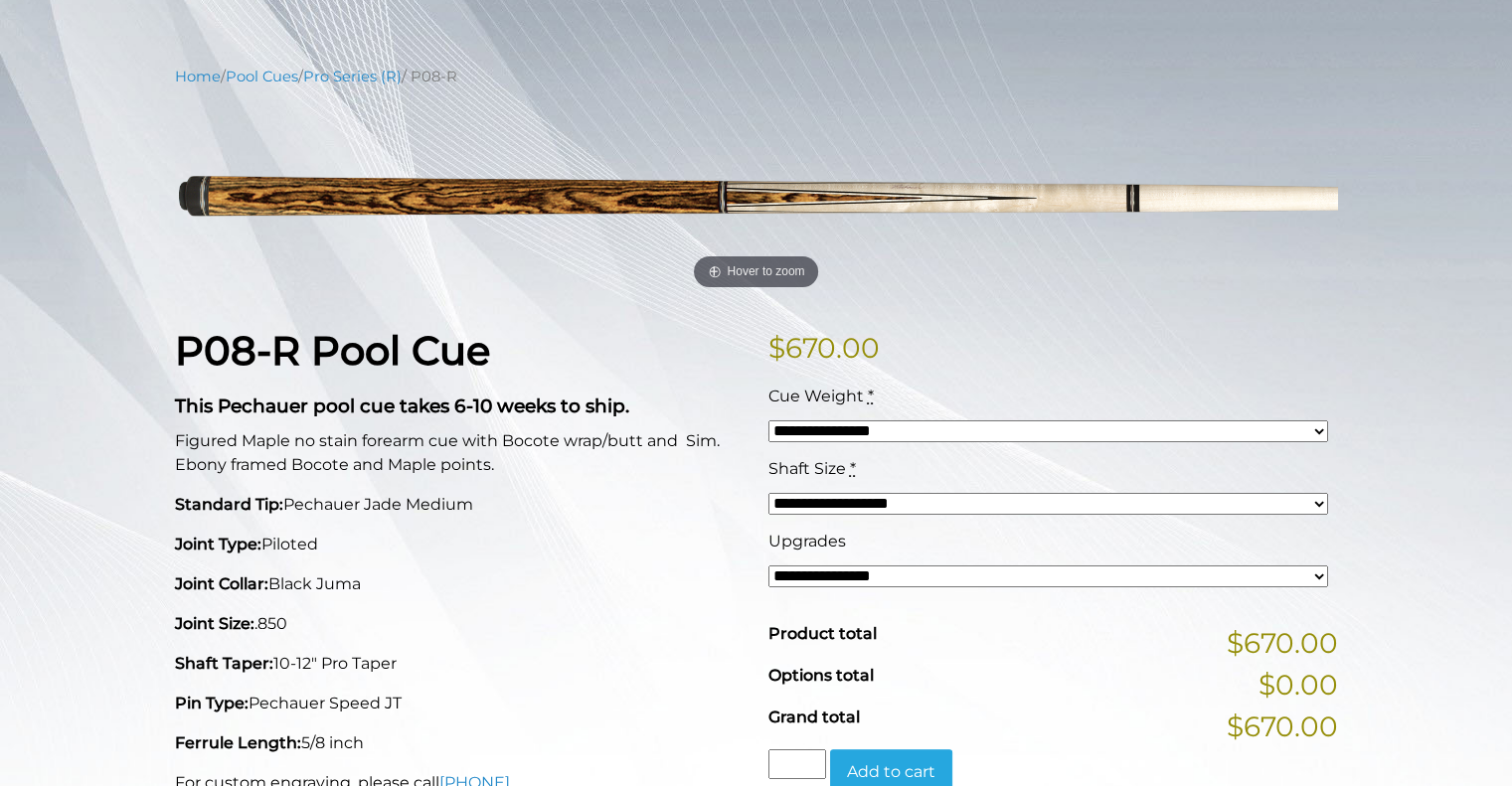 click on "**********" at bounding box center (1048, 504) 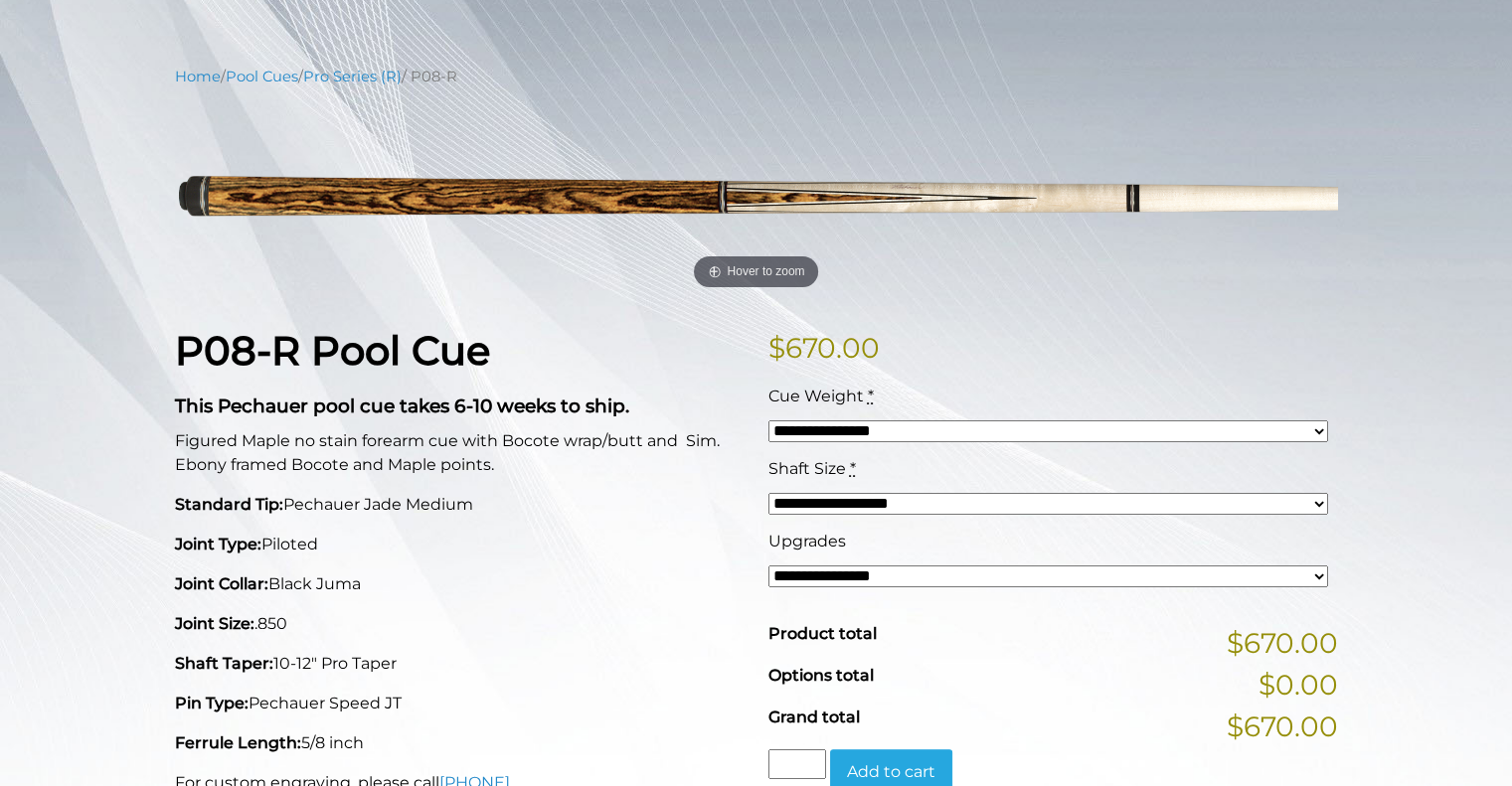 click on "**********" at bounding box center [1048, 504] 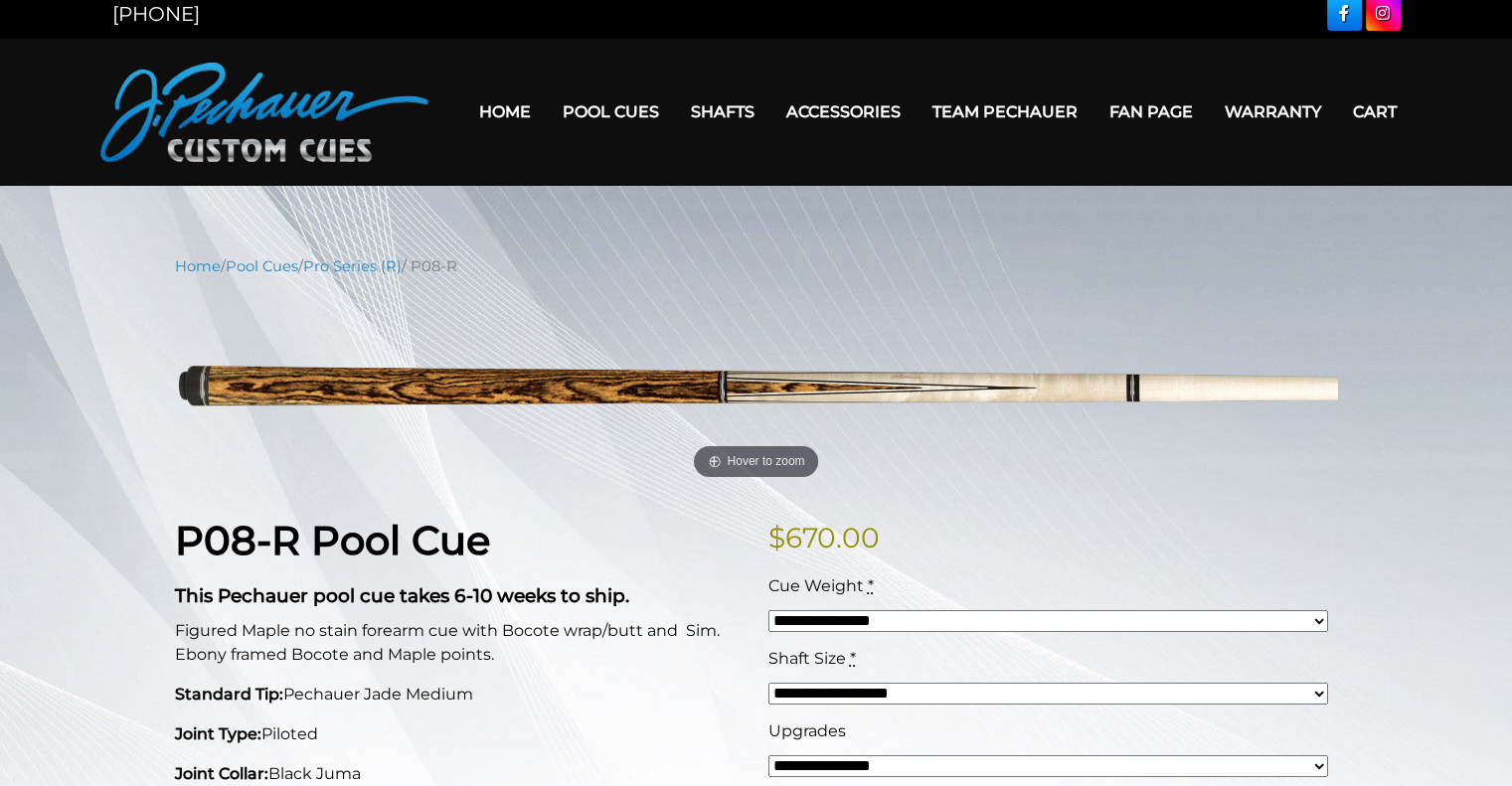 scroll, scrollTop: 0, scrollLeft: 0, axis: both 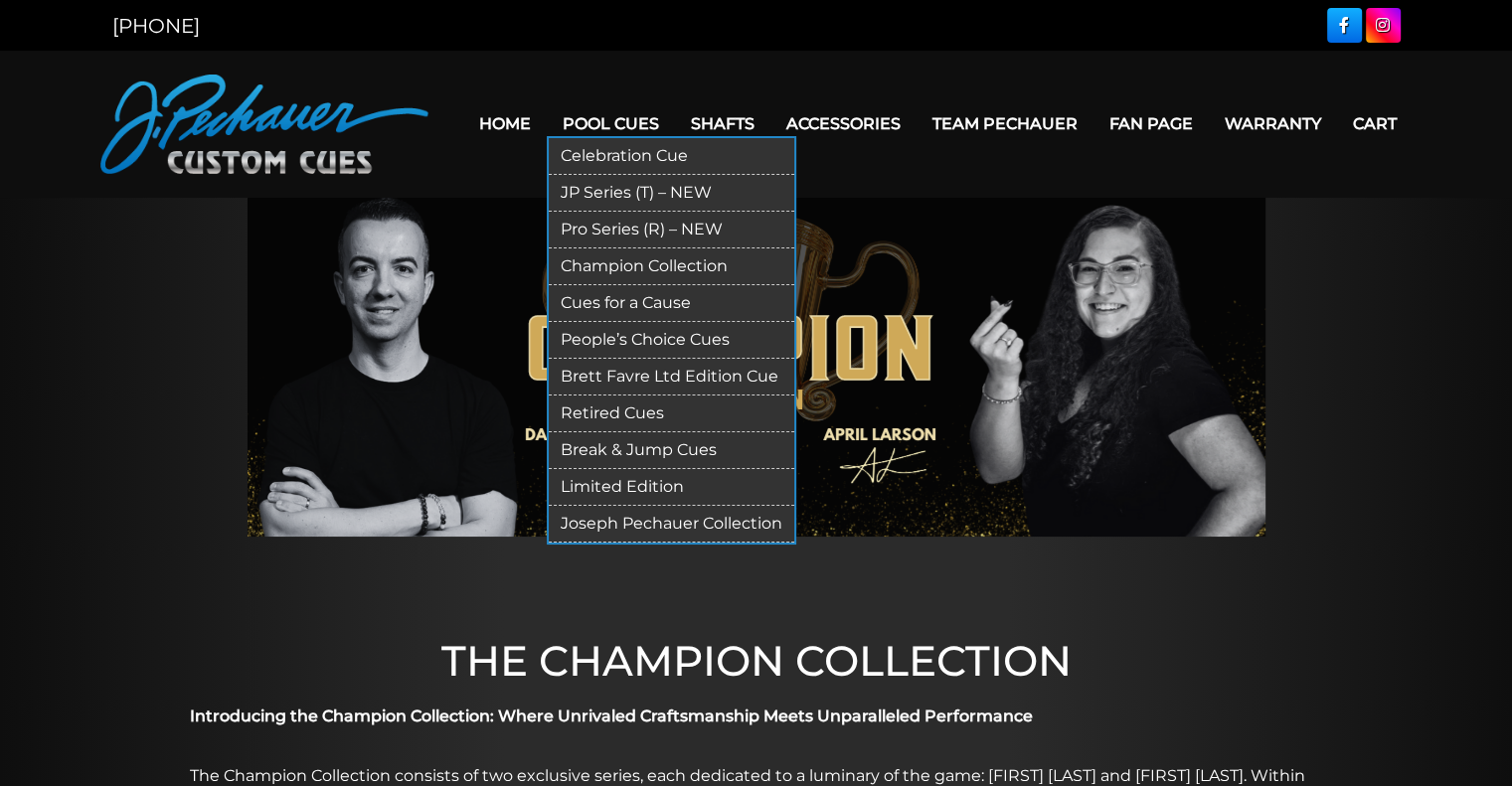 click on "Cues for a Cause" at bounding box center (671, 303) 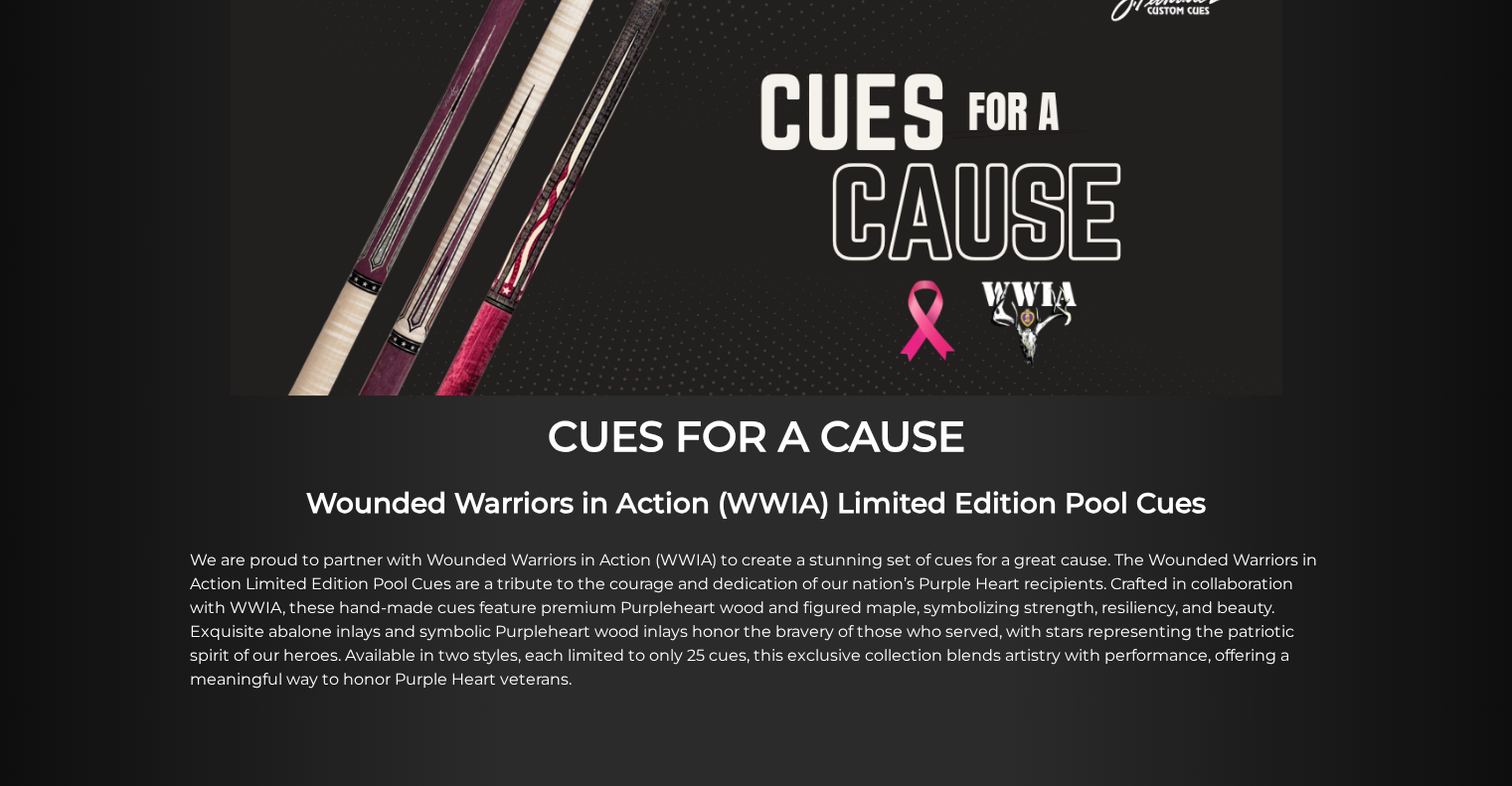 scroll, scrollTop: 0, scrollLeft: 0, axis: both 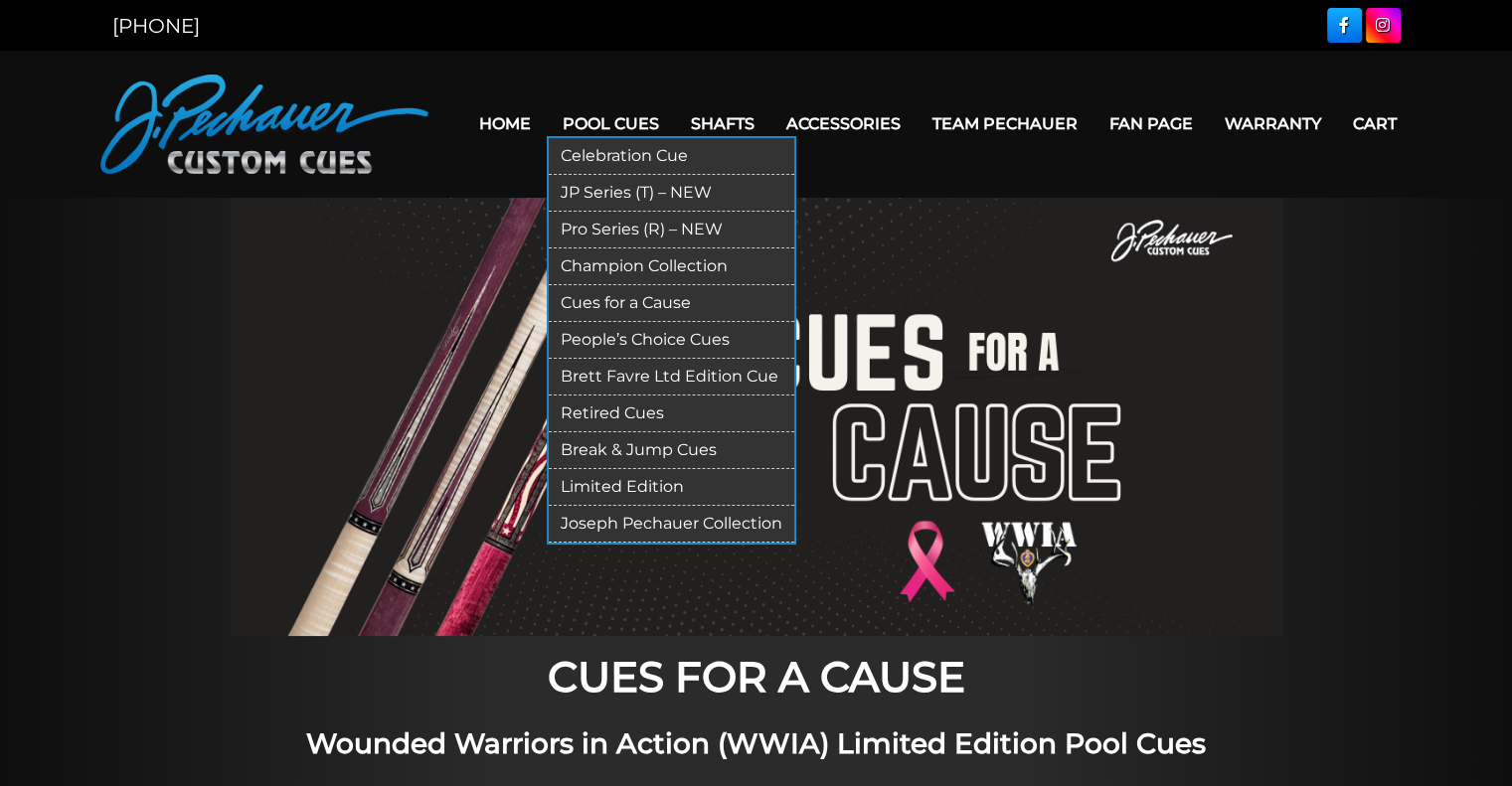 click on "People’s Choice Cues" at bounding box center (671, 340) 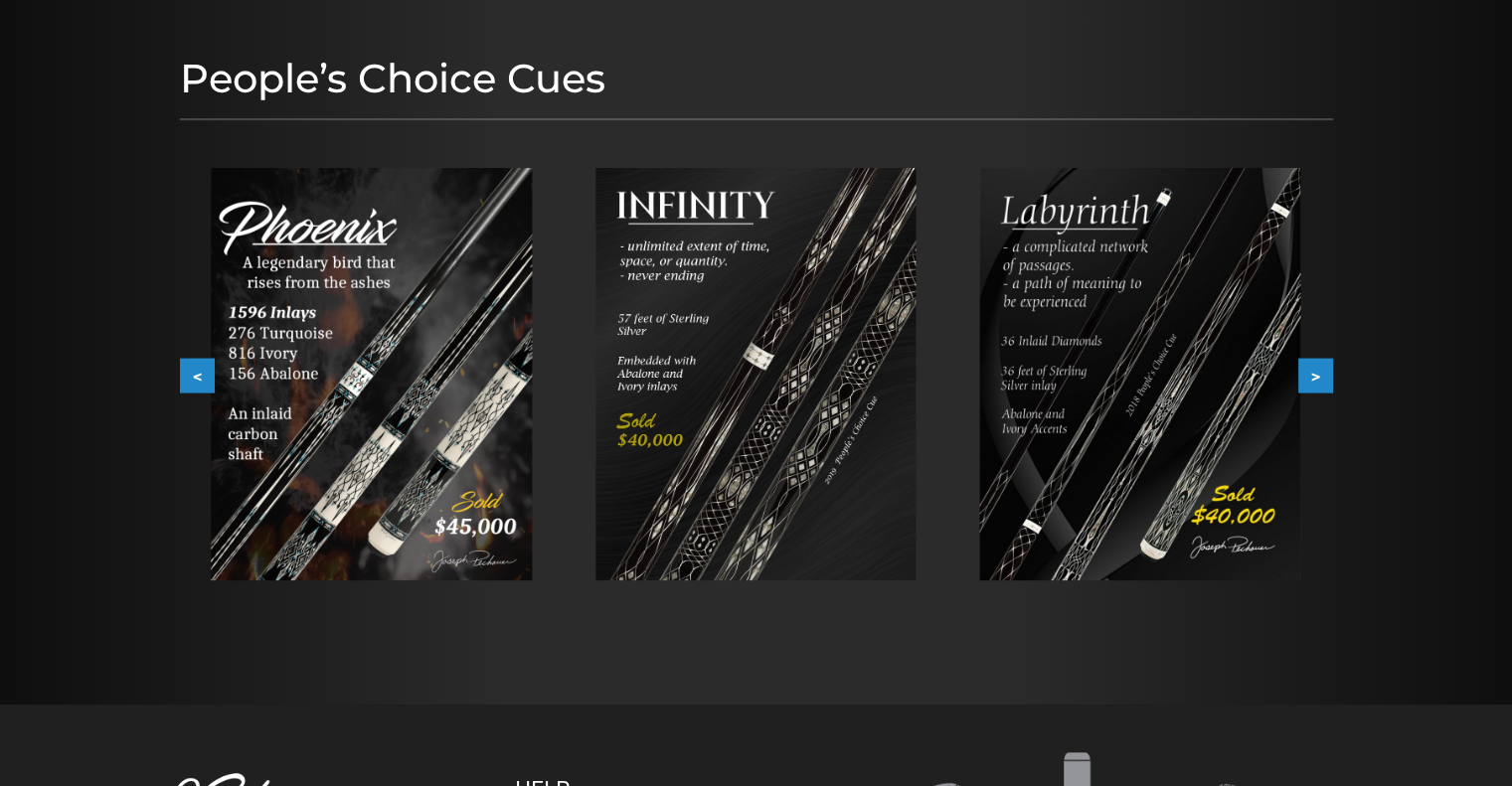 scroll, scrollTop: 0, scrollLeft: 0, axis: both 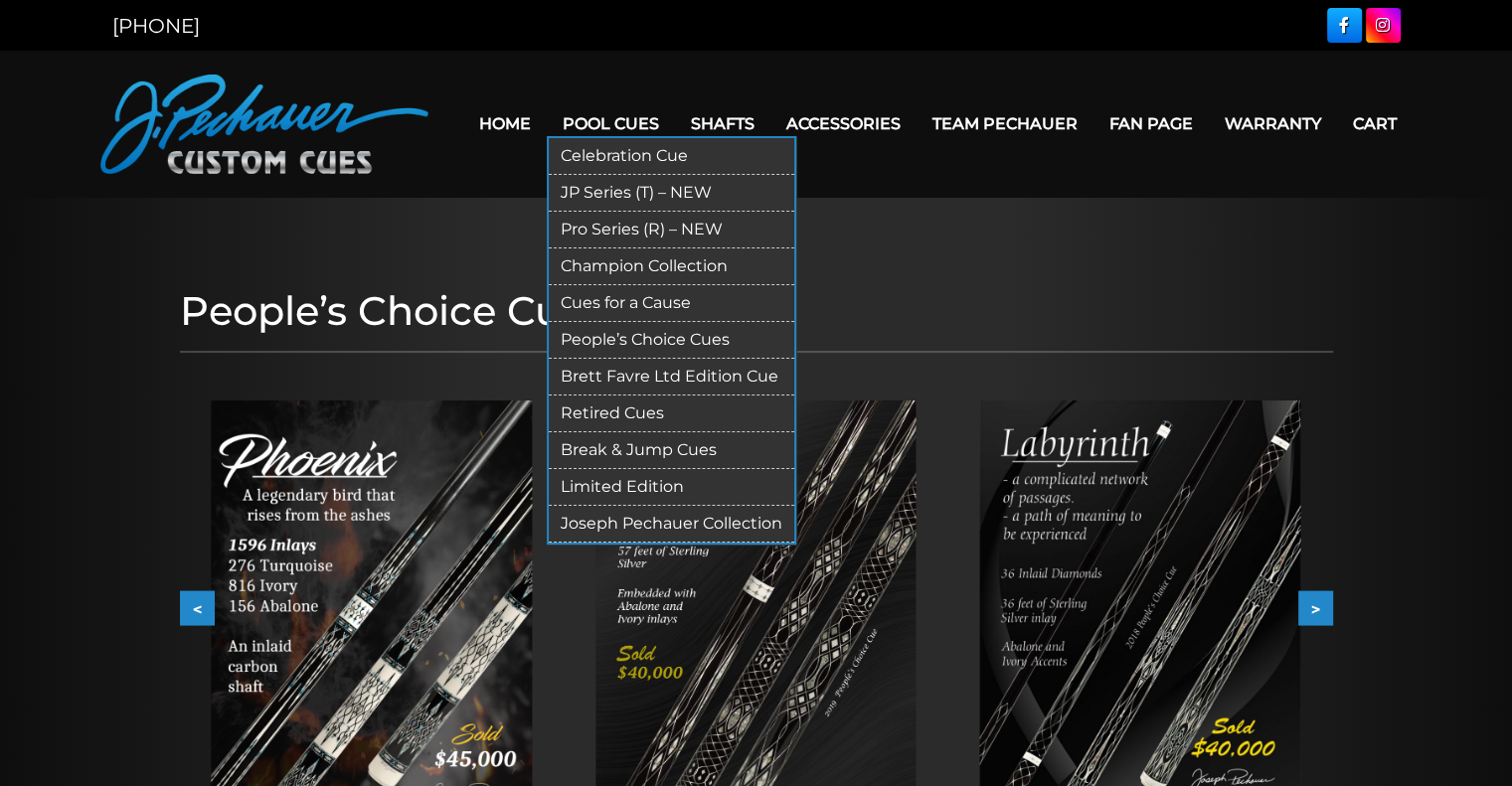 click on "Limited Edition" at bounding box center (671, 487) 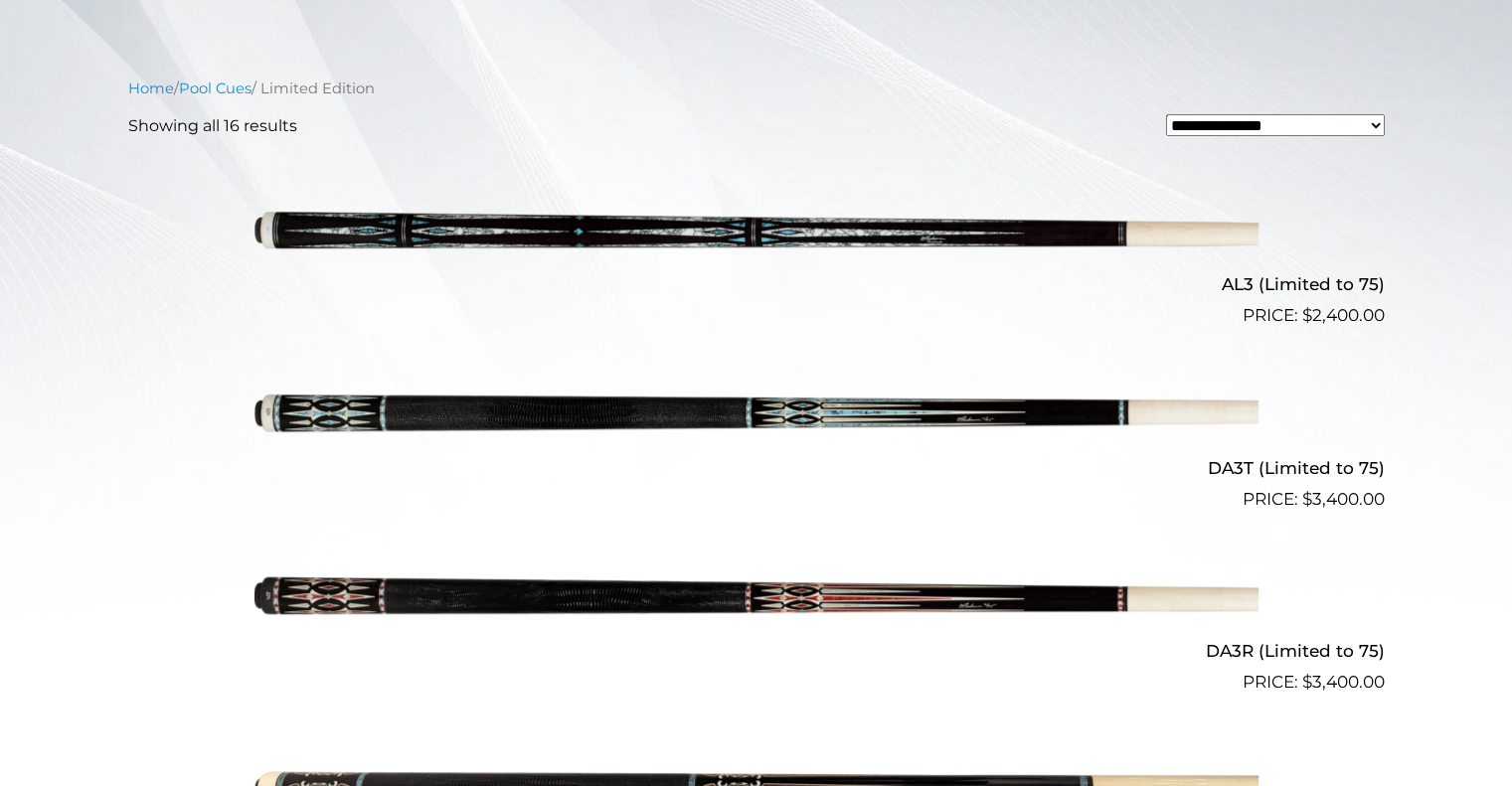 scroll, scrollTop: 0, scrollLeft: 0, axis: both 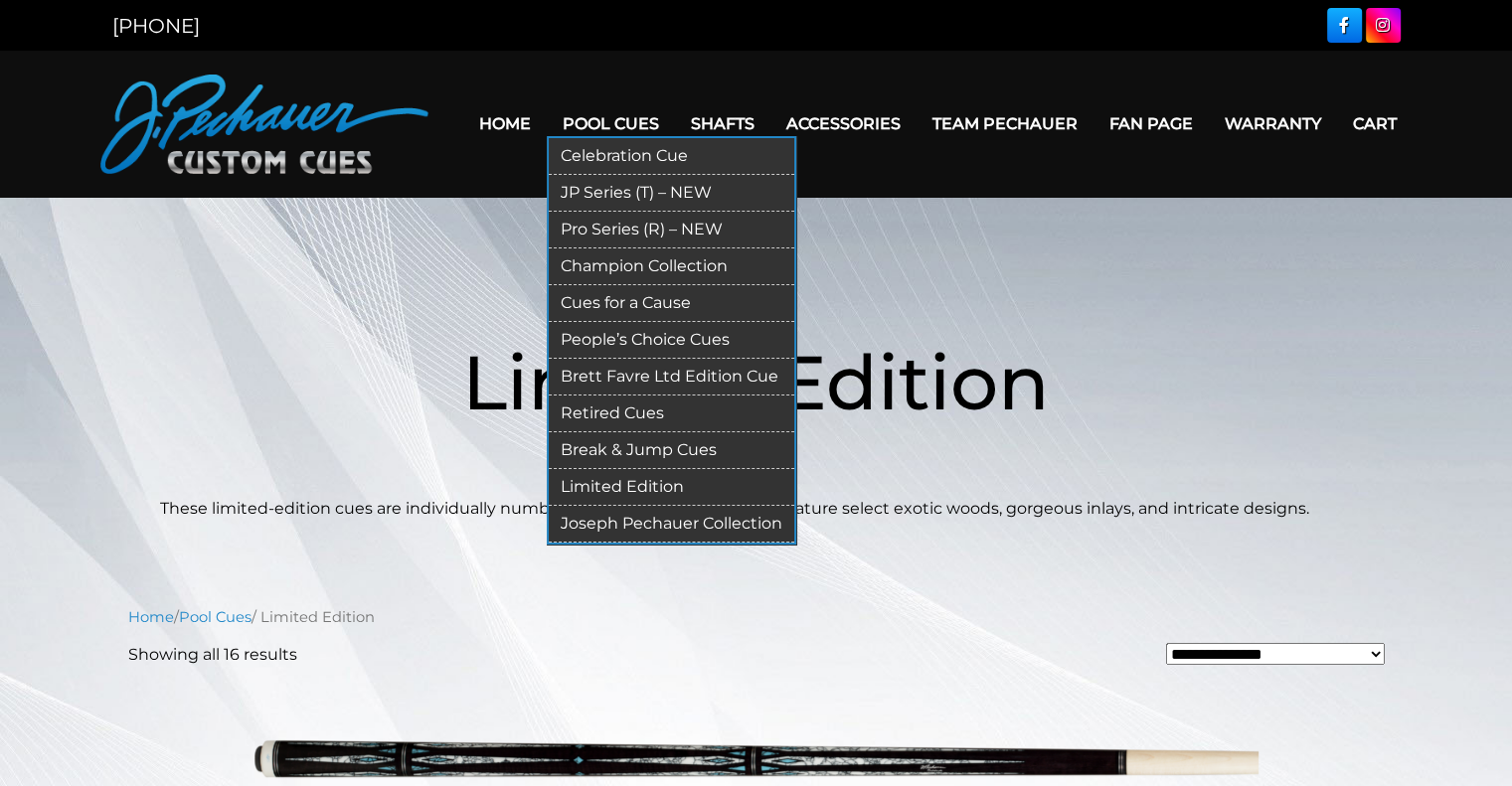 click on "Limited Edition" at bounding box center [671, 487] 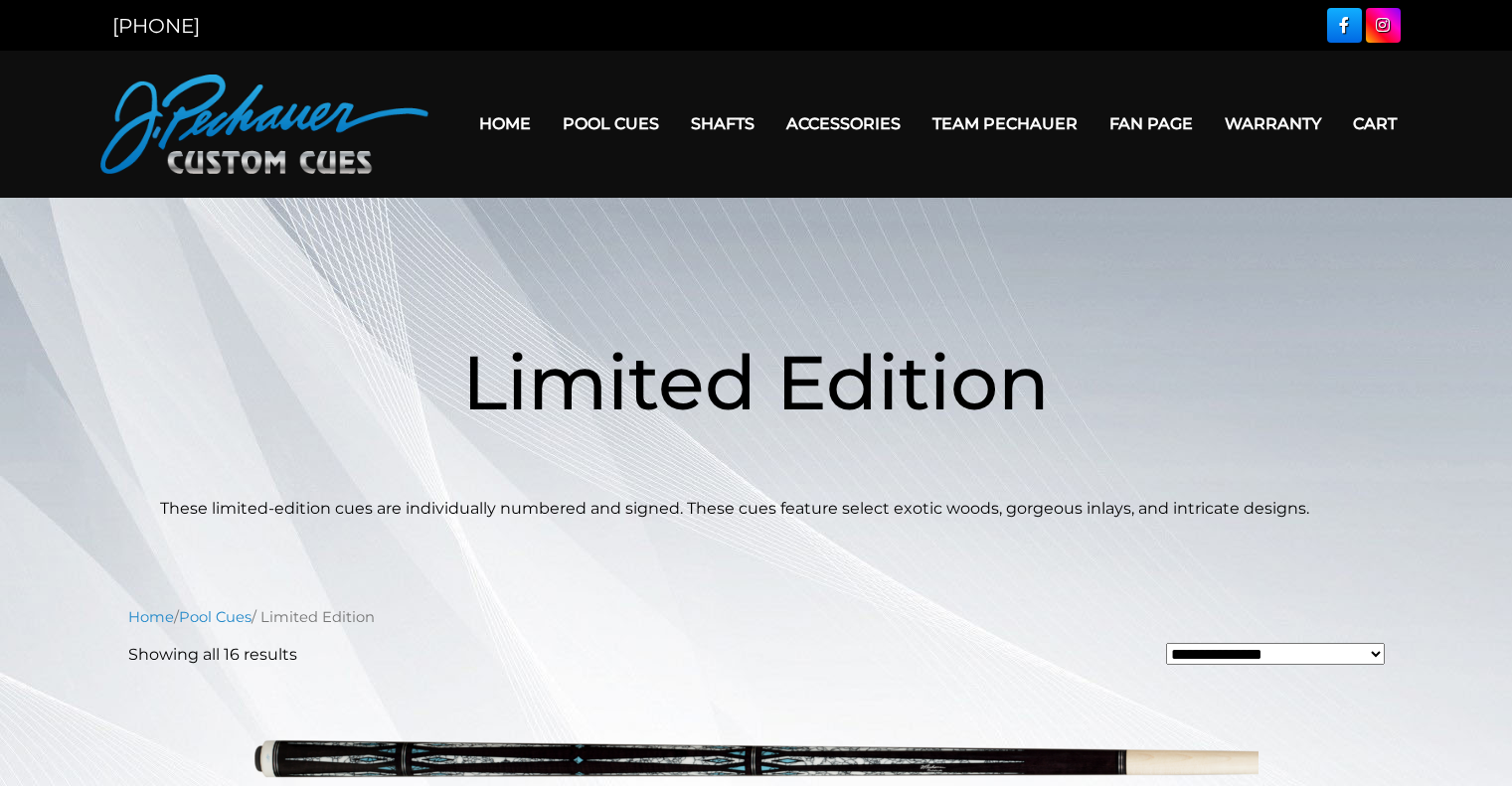scroll, scrollTop: 0, scrollLeft: 0, axis: both 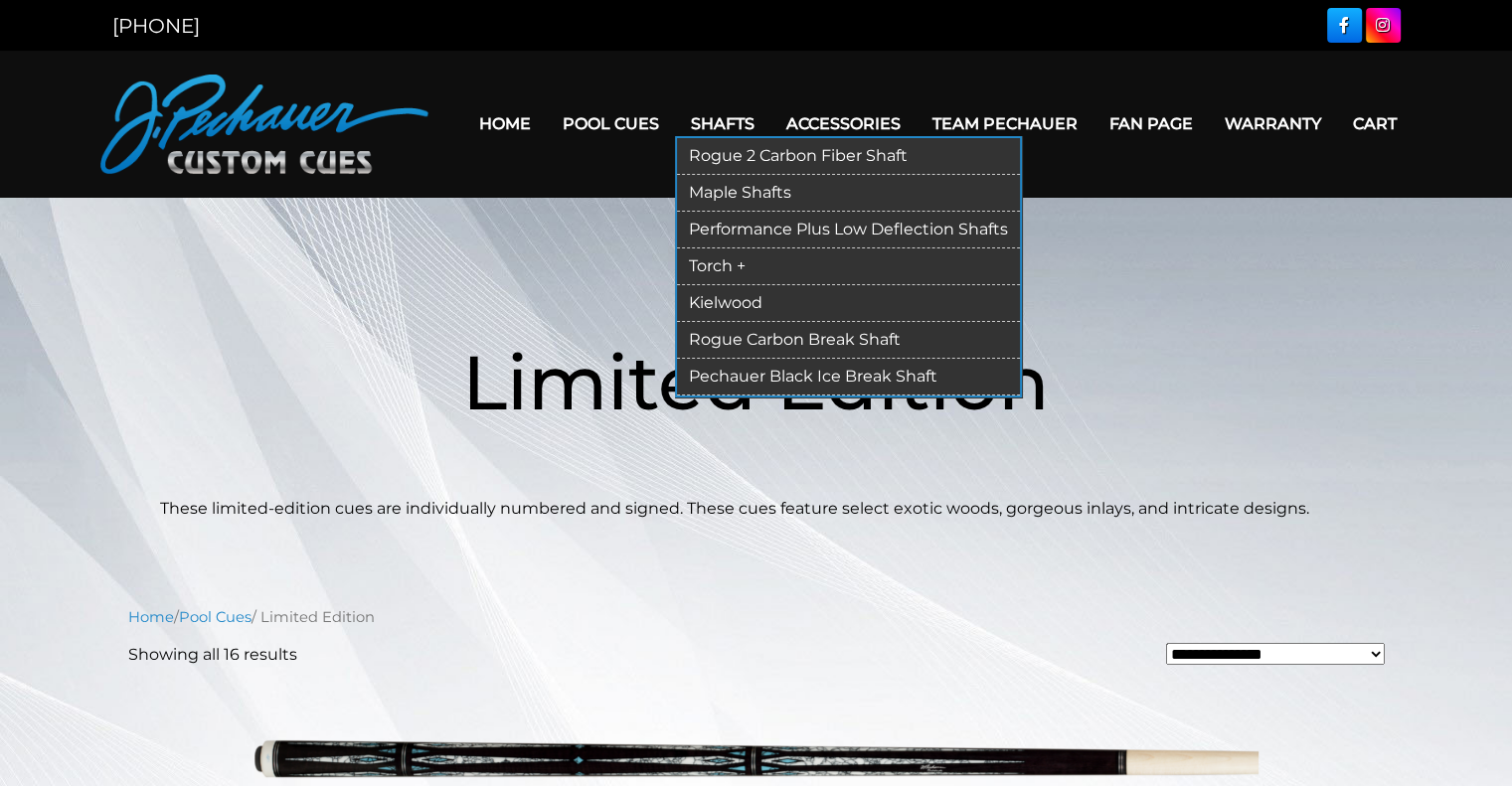 click on "Rogue 2 Carbon Fiber Shaft" at bounding box center [848, 156] 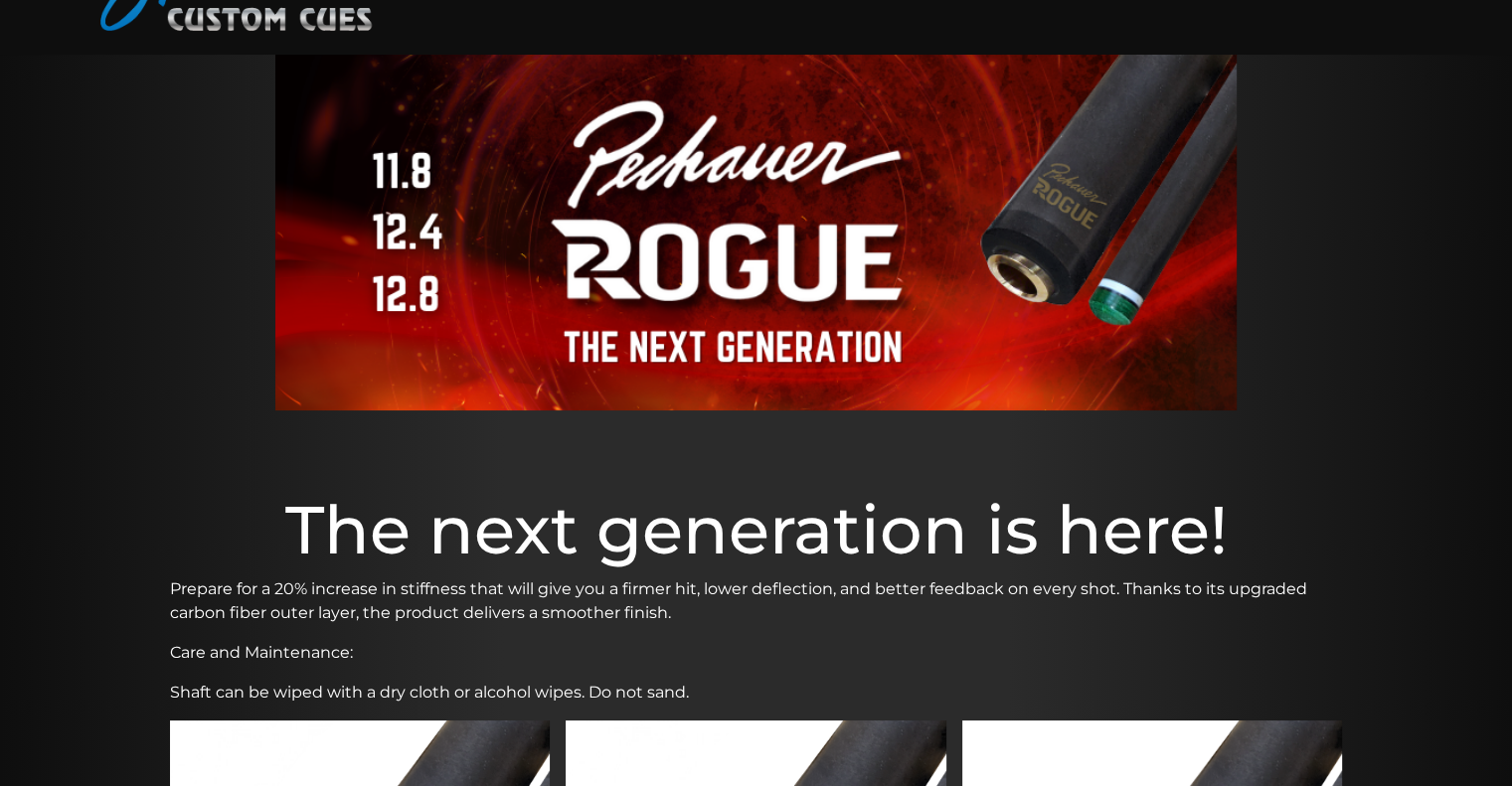 scroll, scrollTop: 0, scrollLeft: 0, axis: both 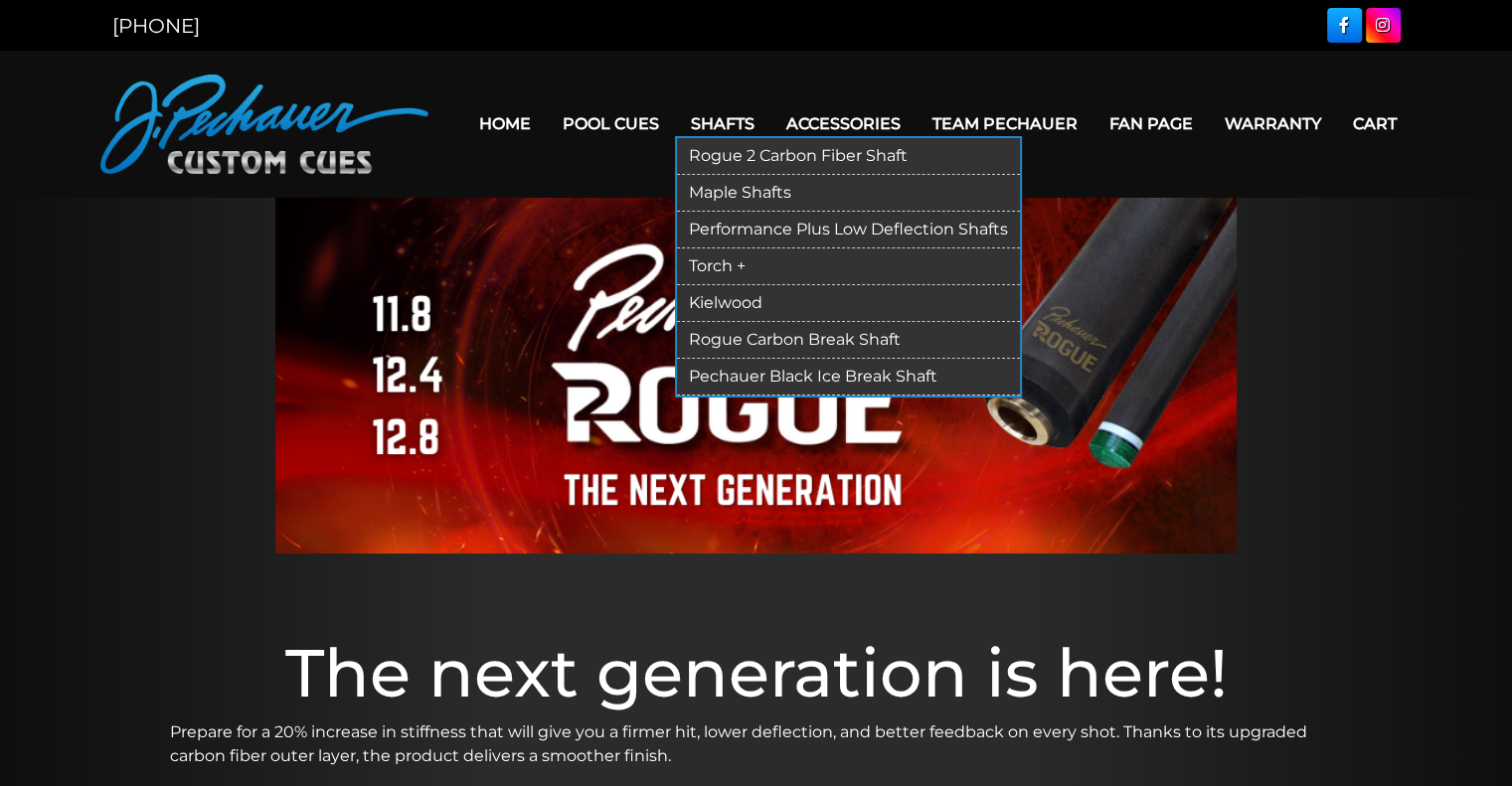 click on "Performance Plus Low Deflection Shafts" at bounding box center (848, 230) 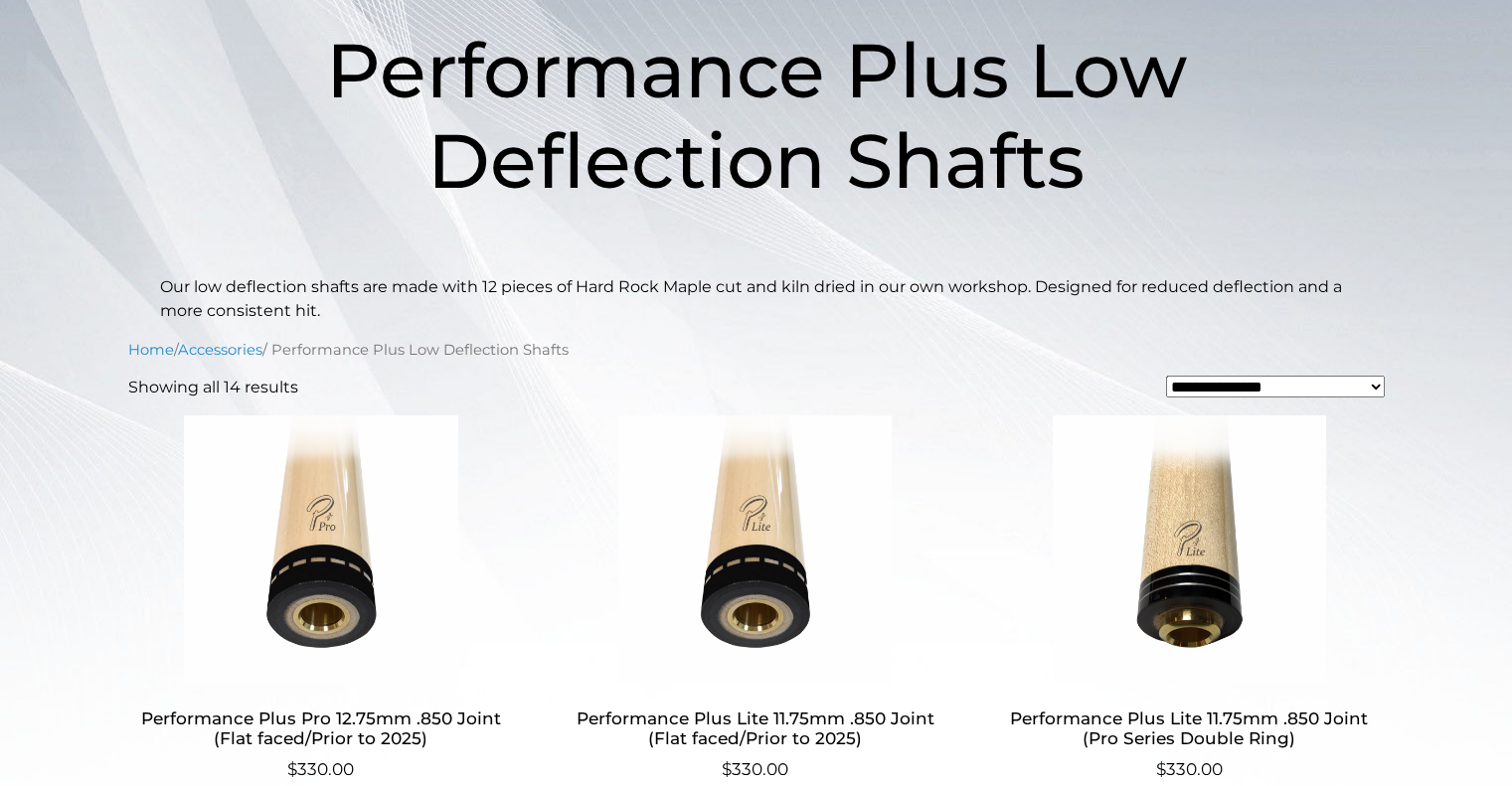scroll, scrollTop: 0, scrollLeft: 0, axis: both 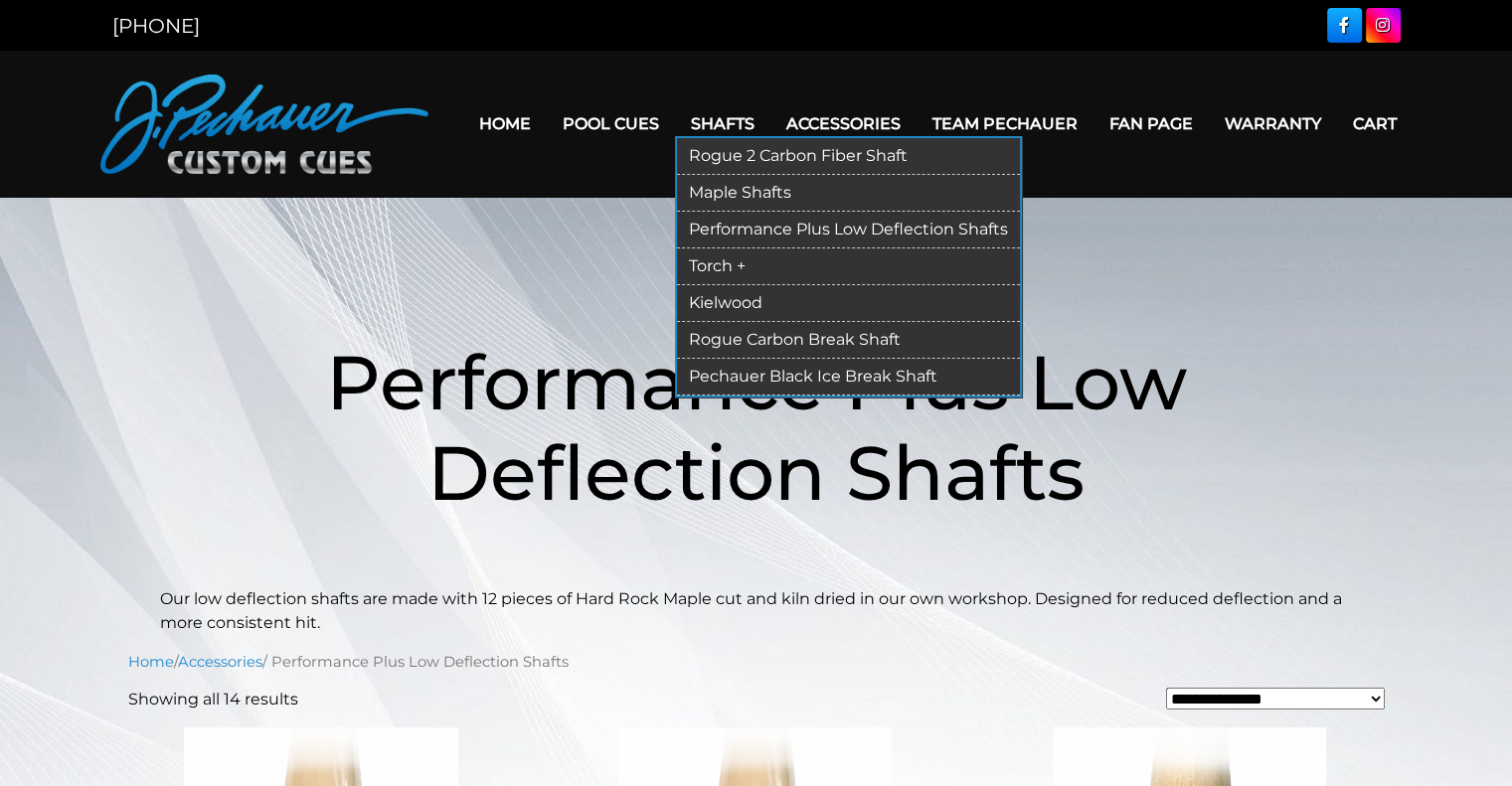 click on "Kielwood" at bounding box center (848, 303) 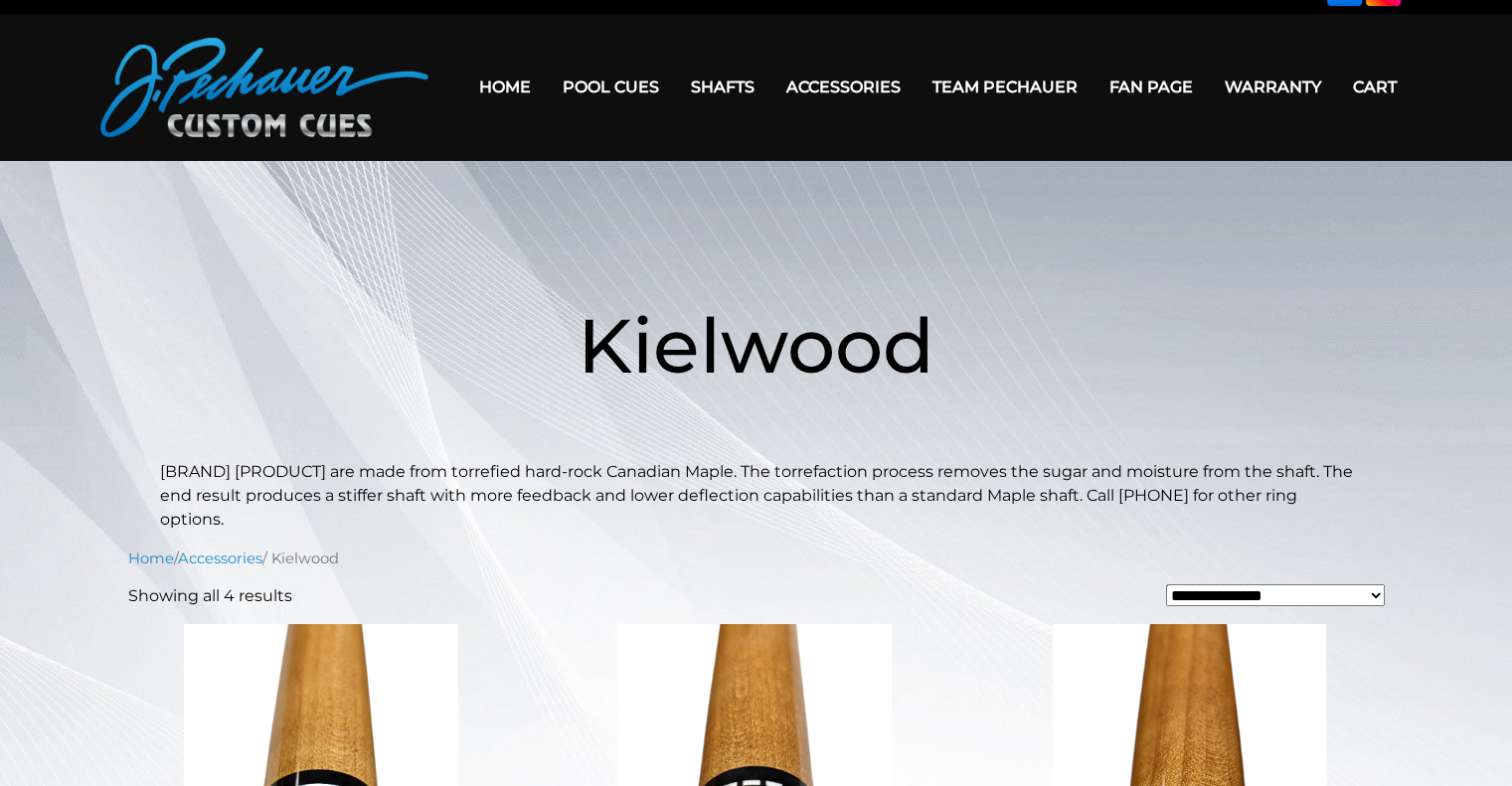 scroll, scrollTop: 0, scrollLeft: 0, axis: both 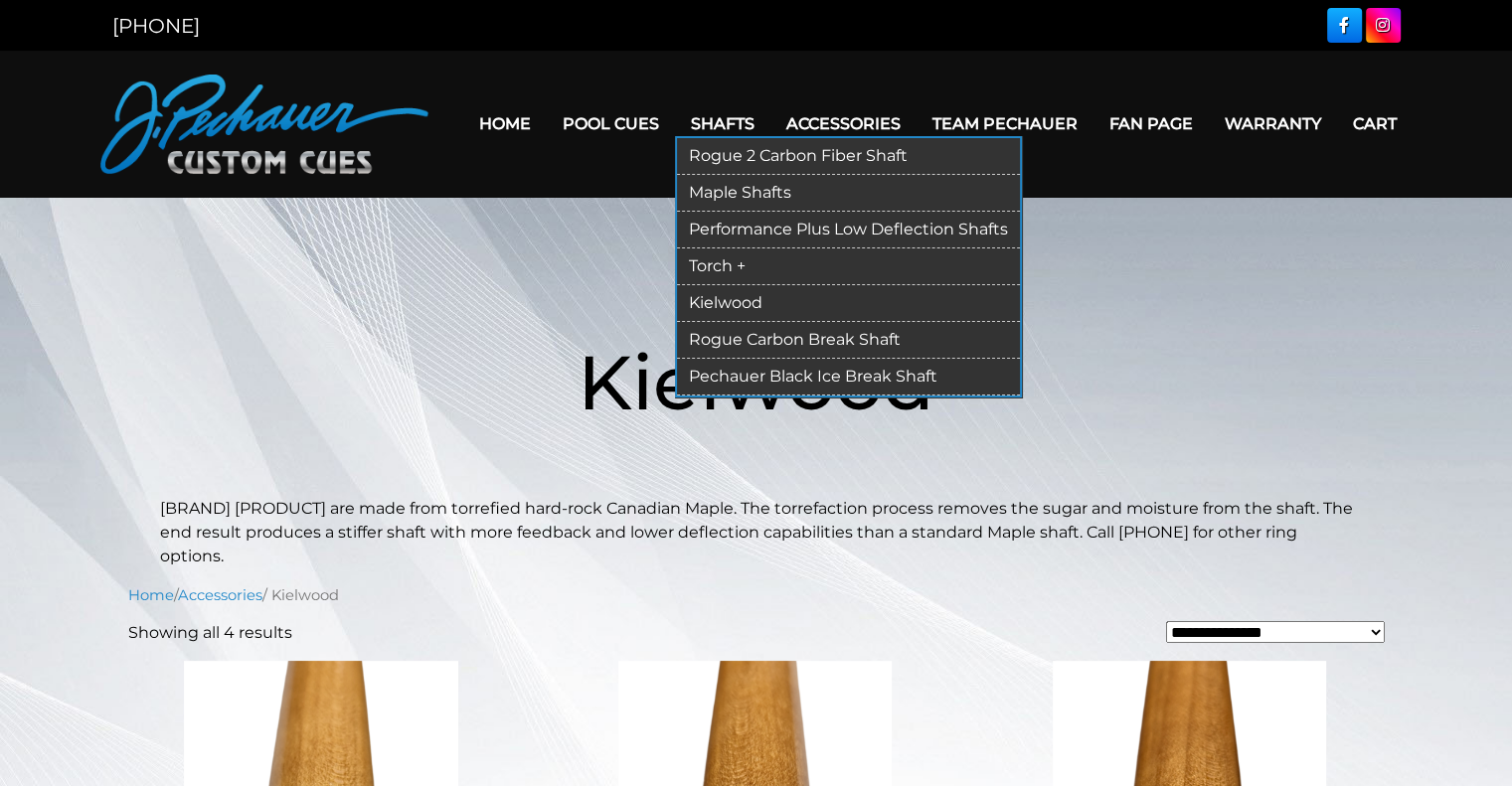 click on "Rogue Carbon Break Shaft" at bounding box center (848, 340) 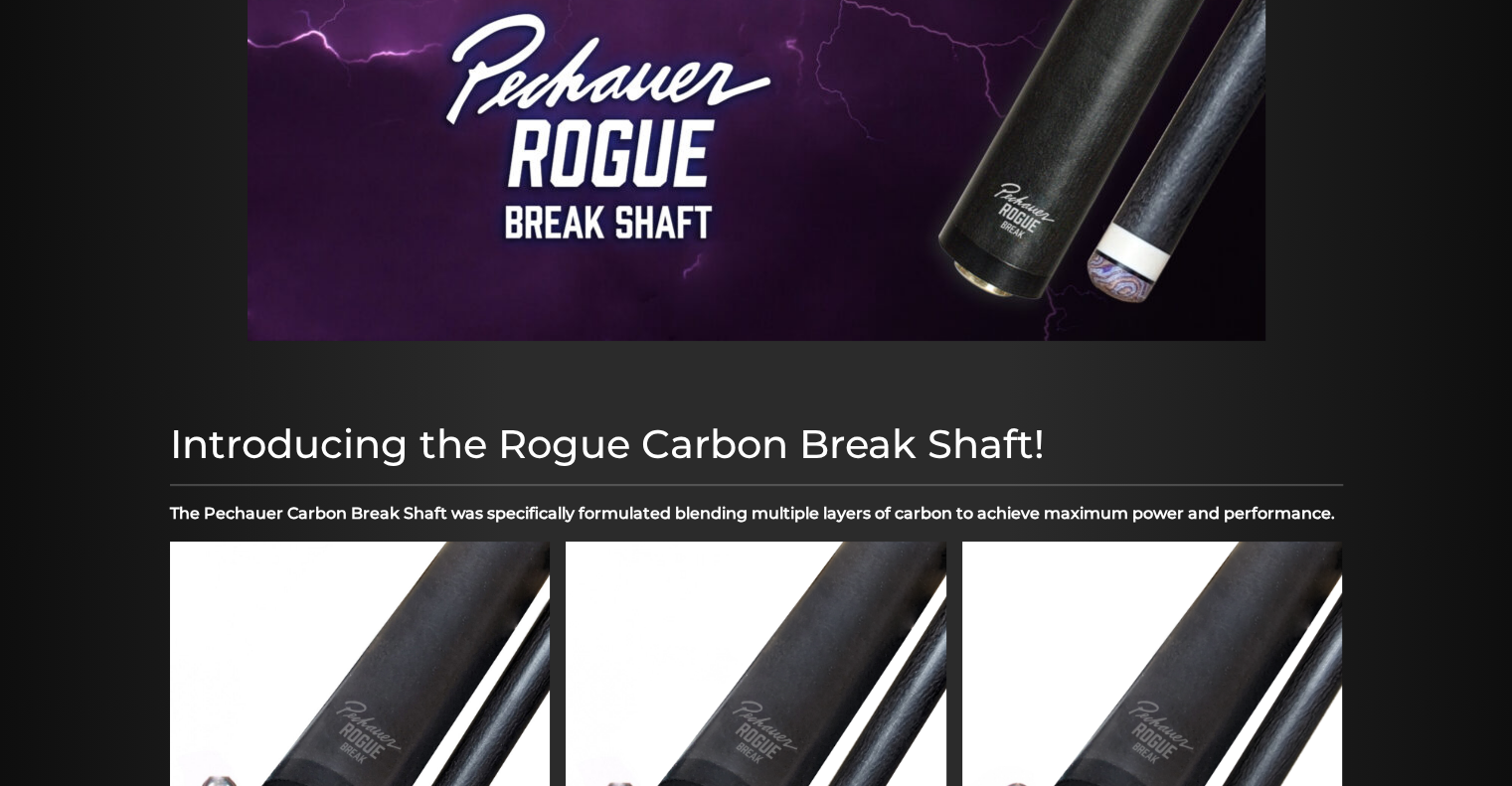 scroll, scrollTop: 0, scrollLeft: 0, axis: both 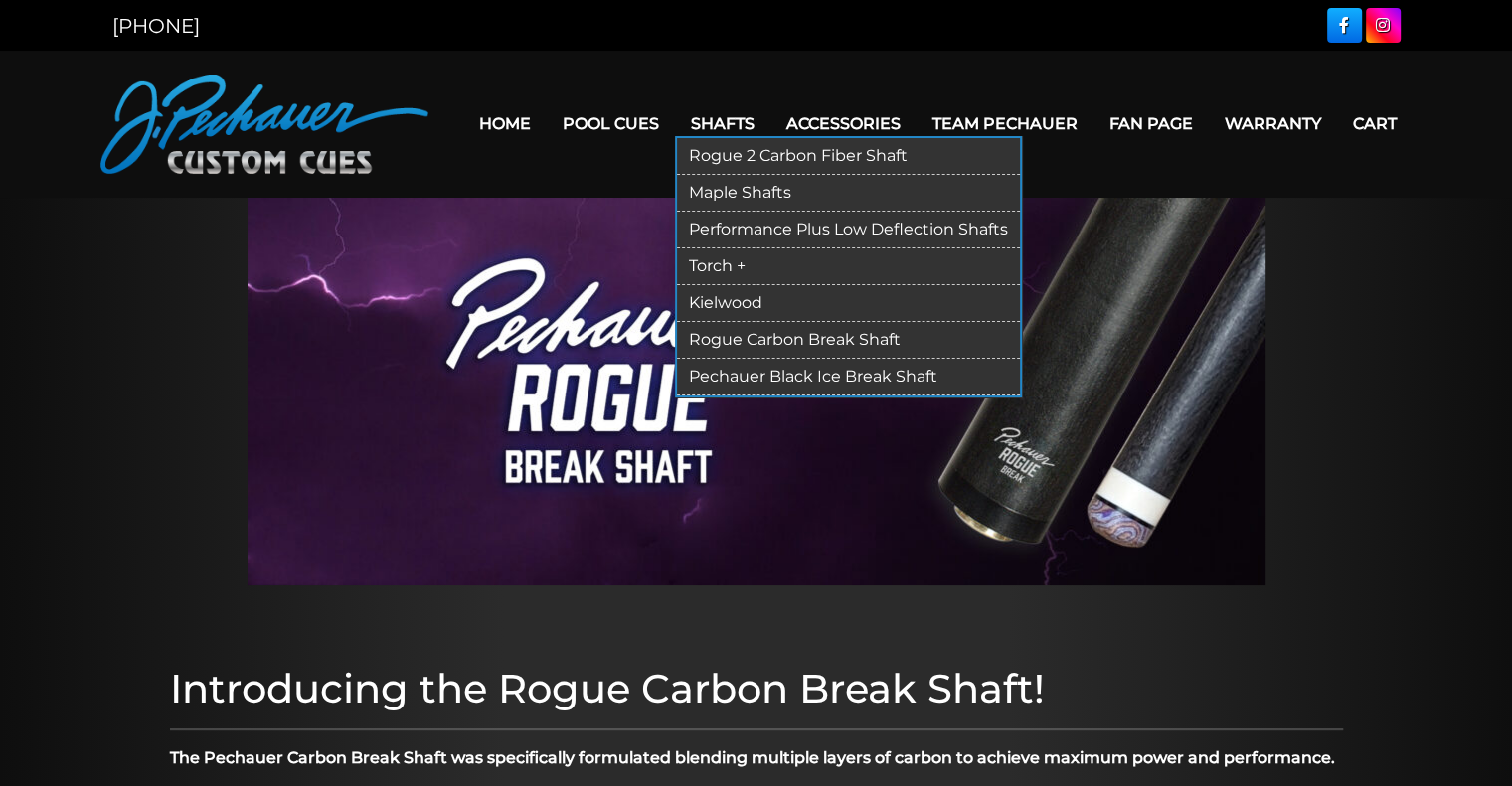 click on "Pechauer Black Ice Break Shaft" at bounding box center [848, 377] 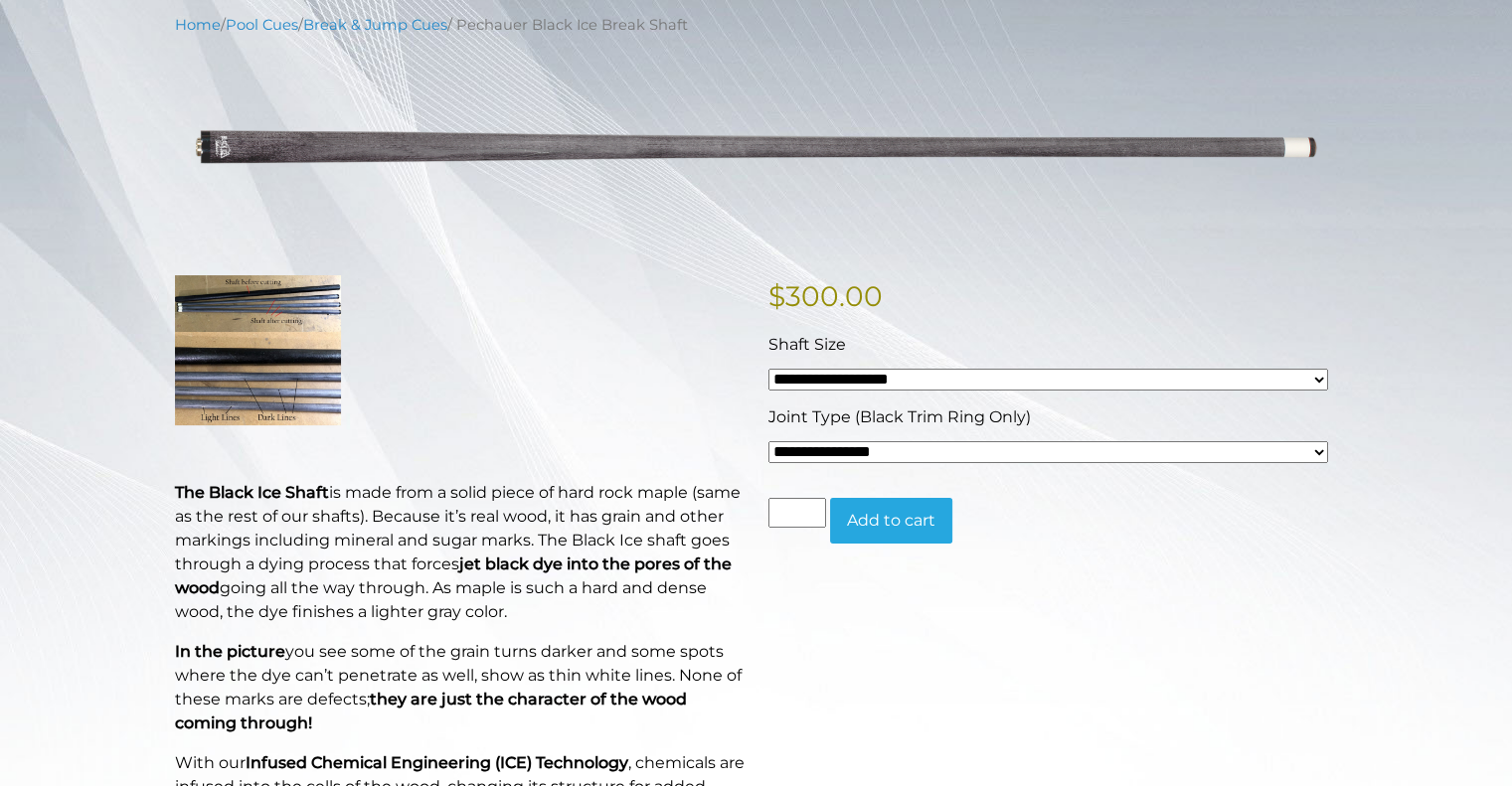 scroll, scrollTop: 0, scrollLeft: 0, axis: both 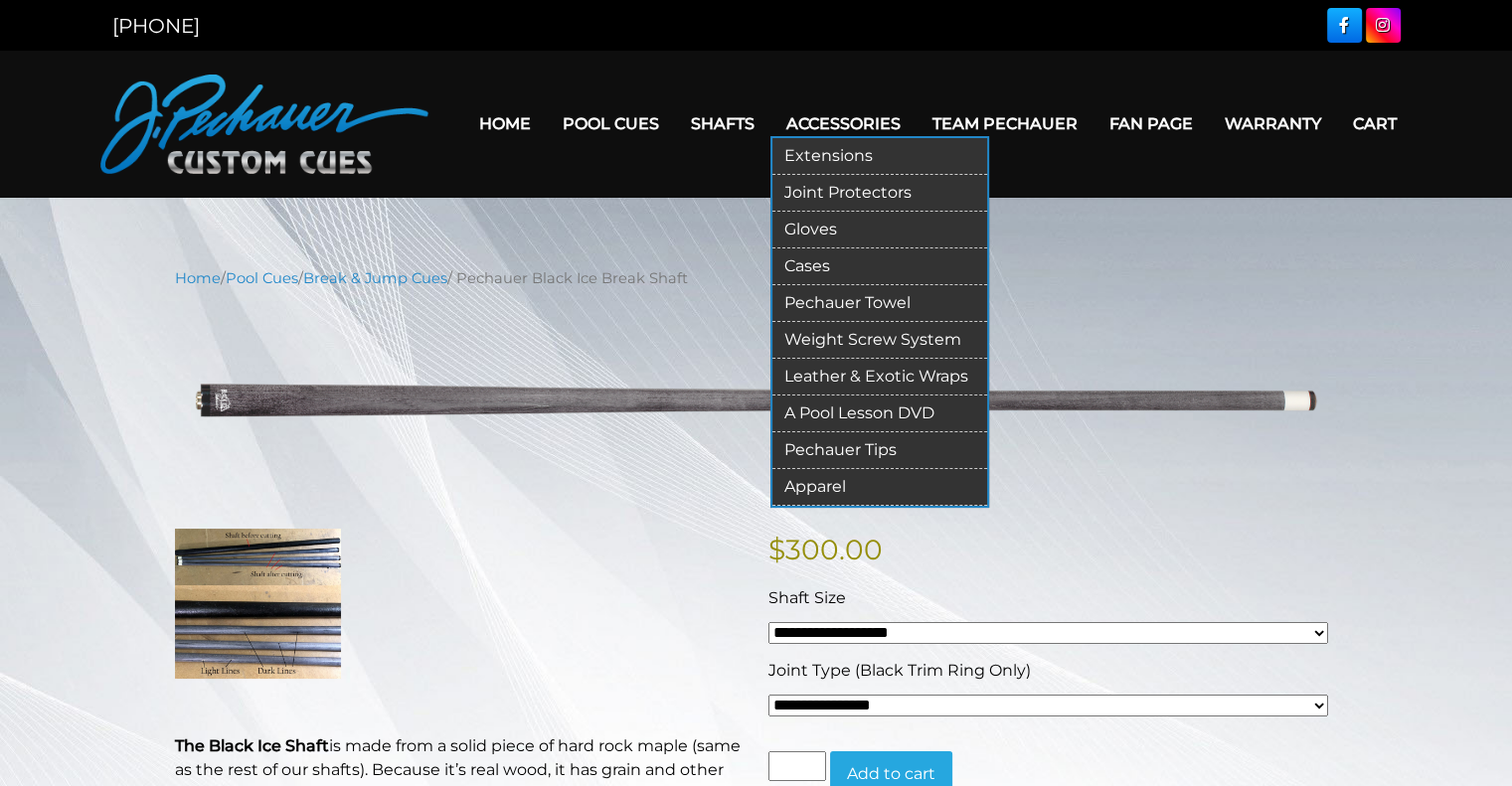 click on "Pechauer Tips" at bounding box center [880, 450] 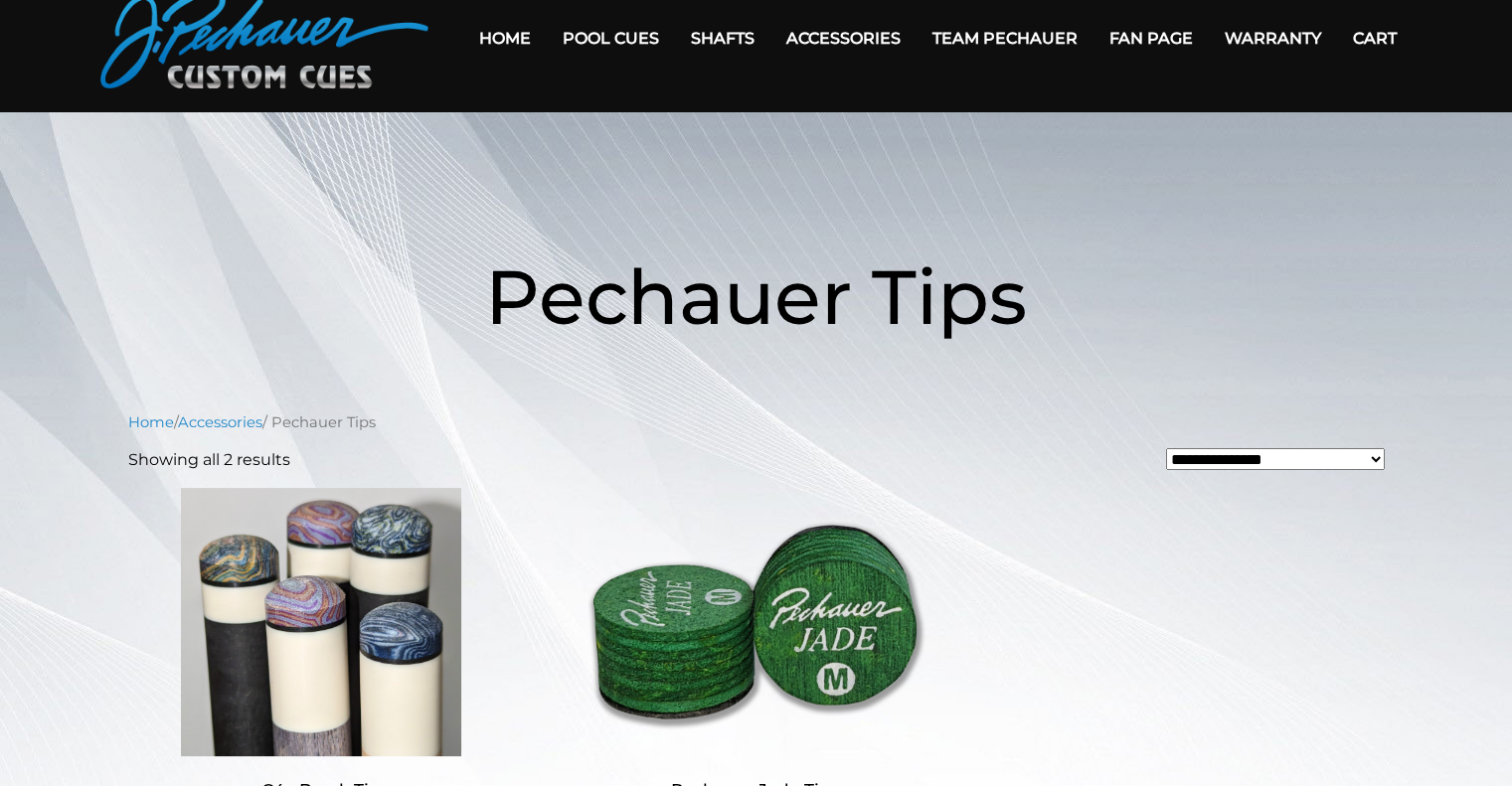 scroll, scrollTop: 0, scrollLeft: 0, axis: both 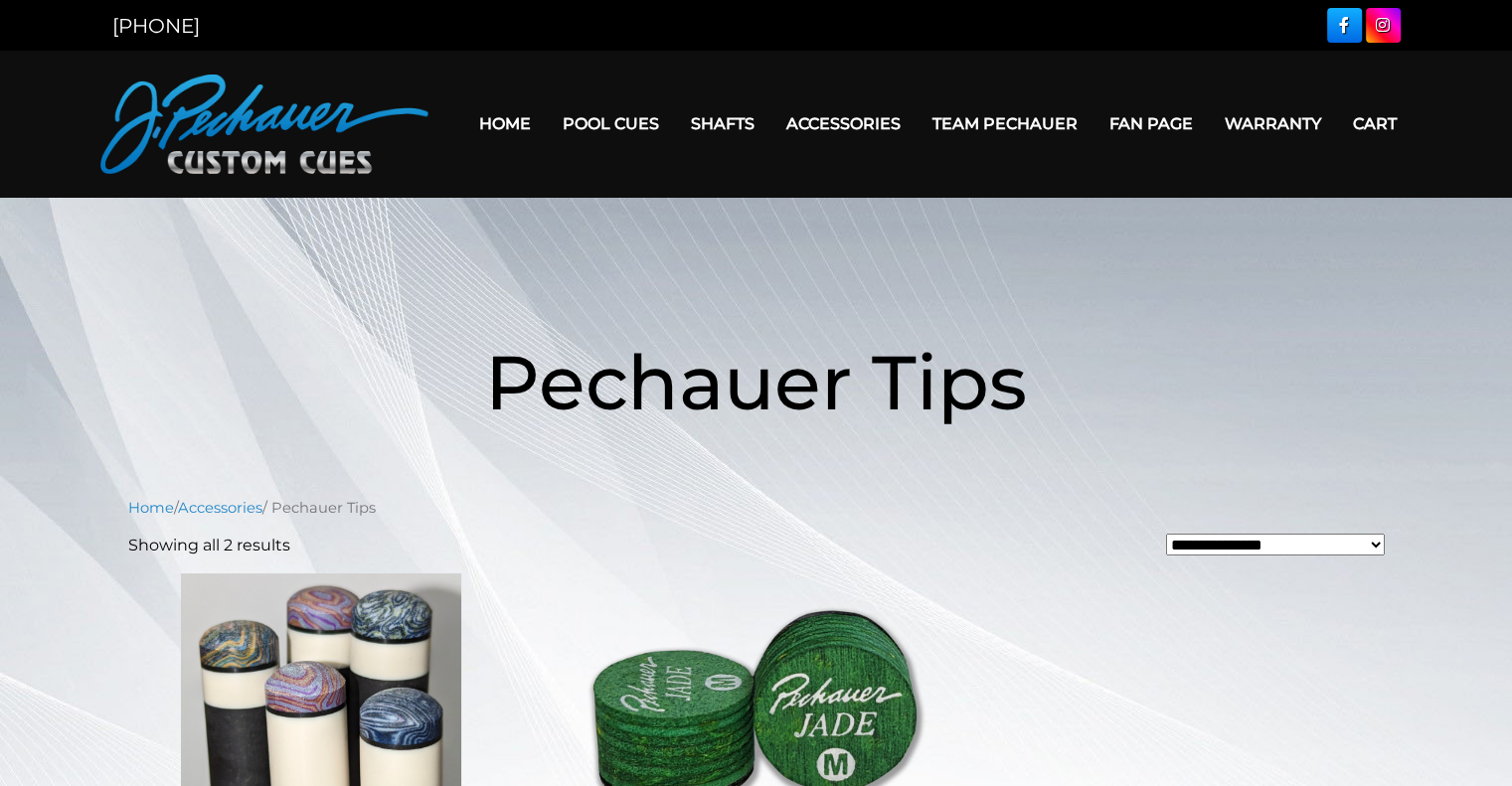 click on "Team Pechauer" at bounding box center (1005, 123) 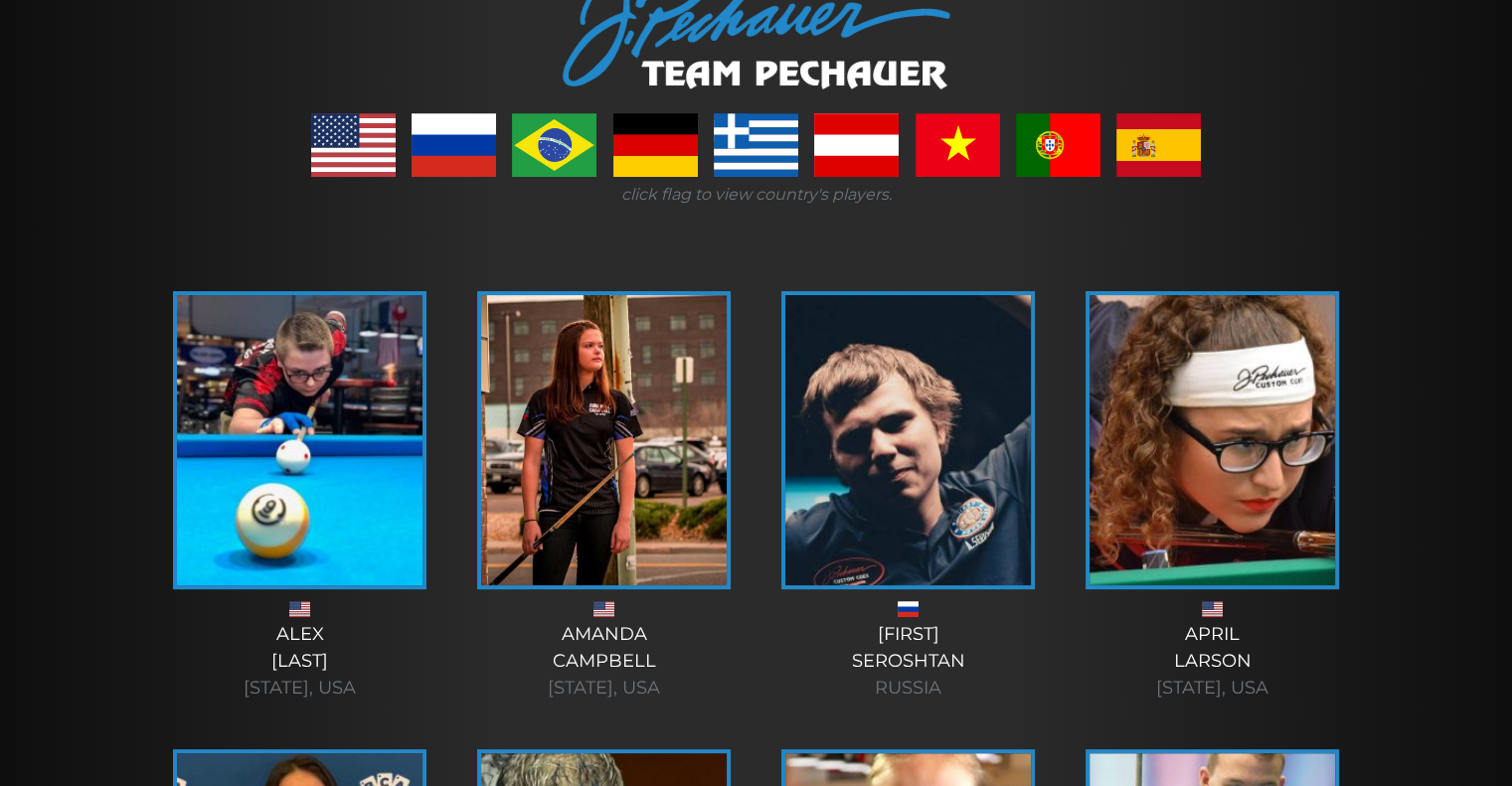 scroll, scrollTop: 299, scrollLeft: 0, axis: vertical 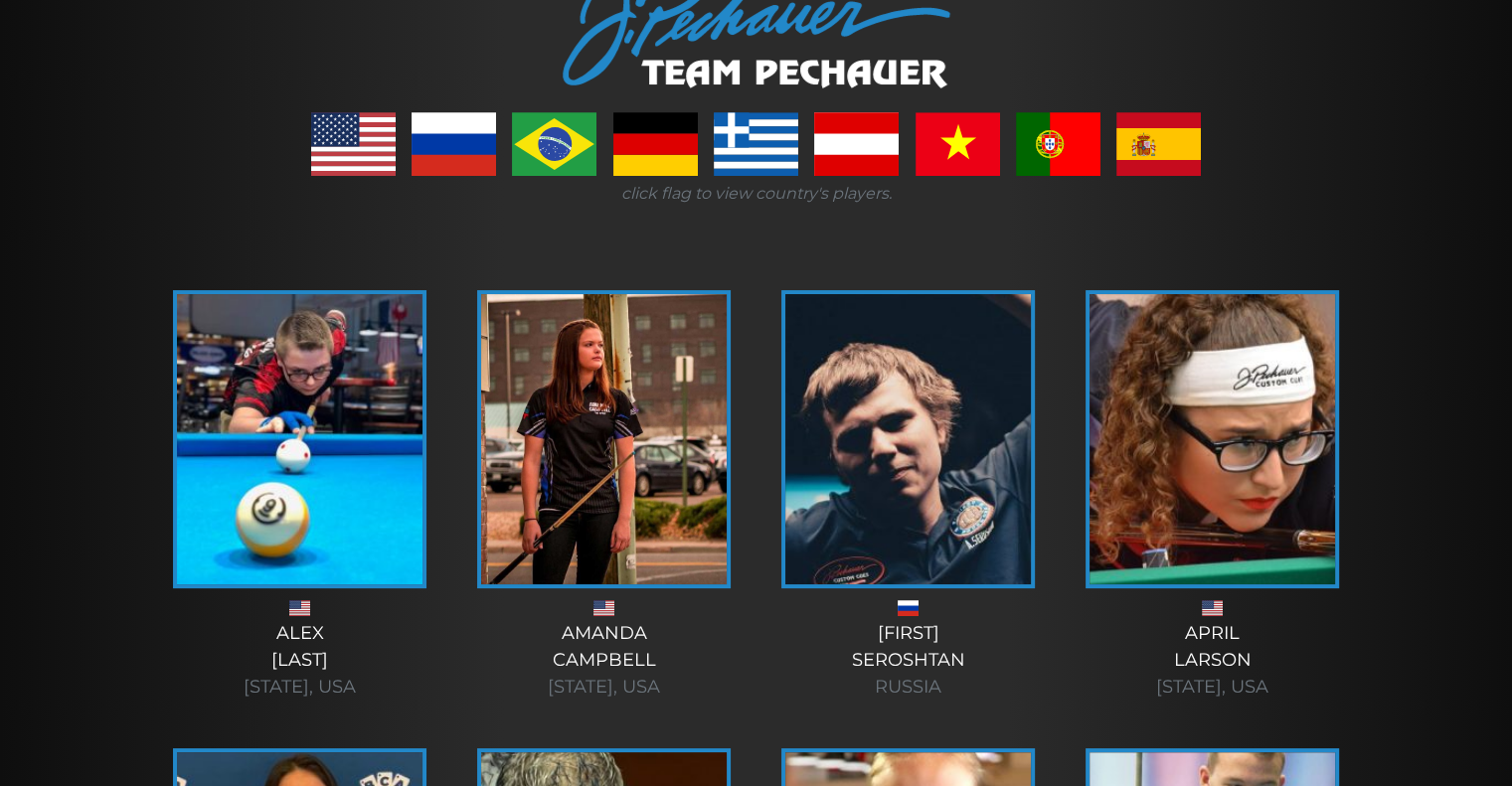 click at bounding box center (655, 144) 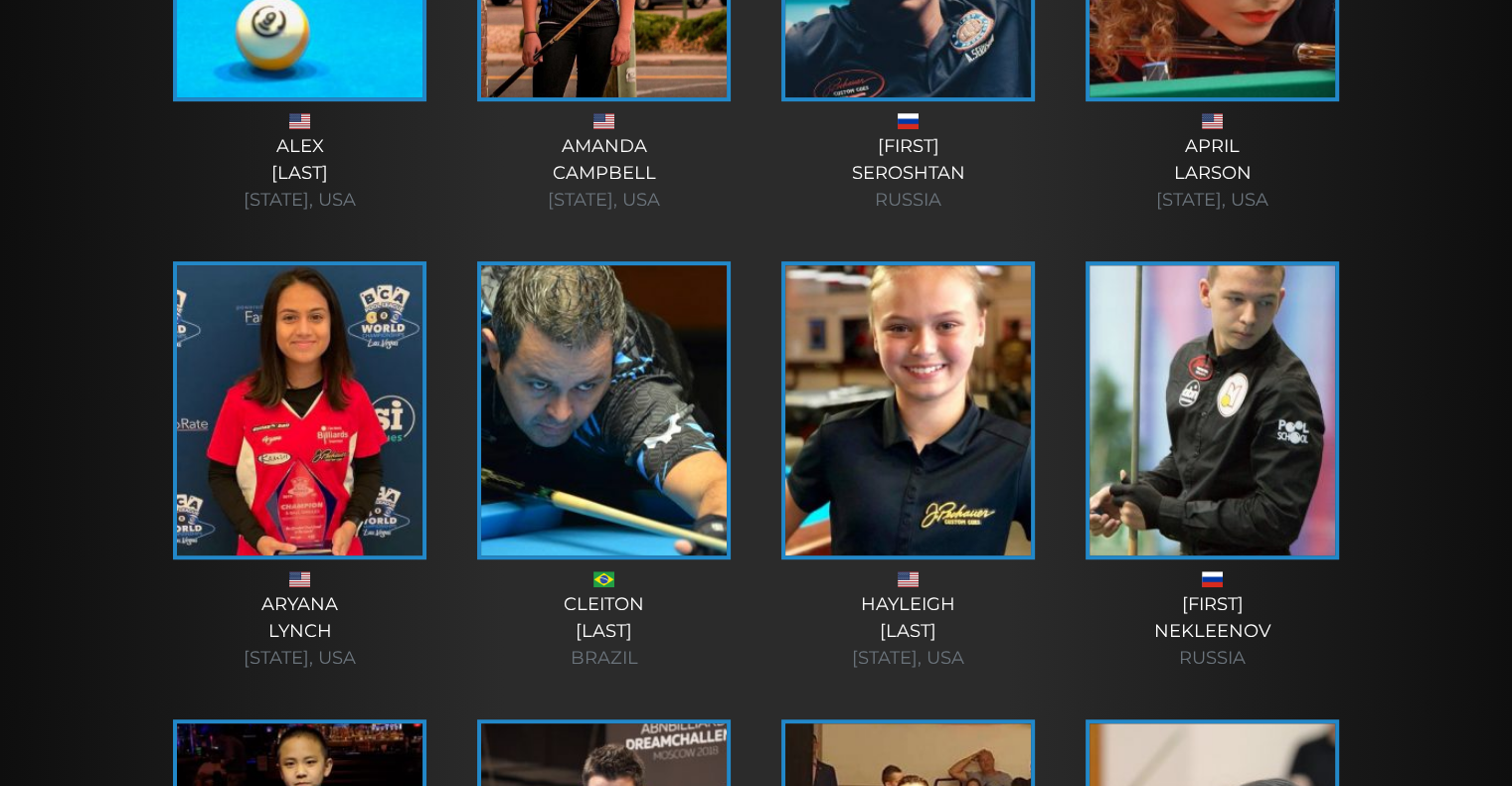 scroll, scrollTop: 787, scrollLeft: 0, axis: vertical 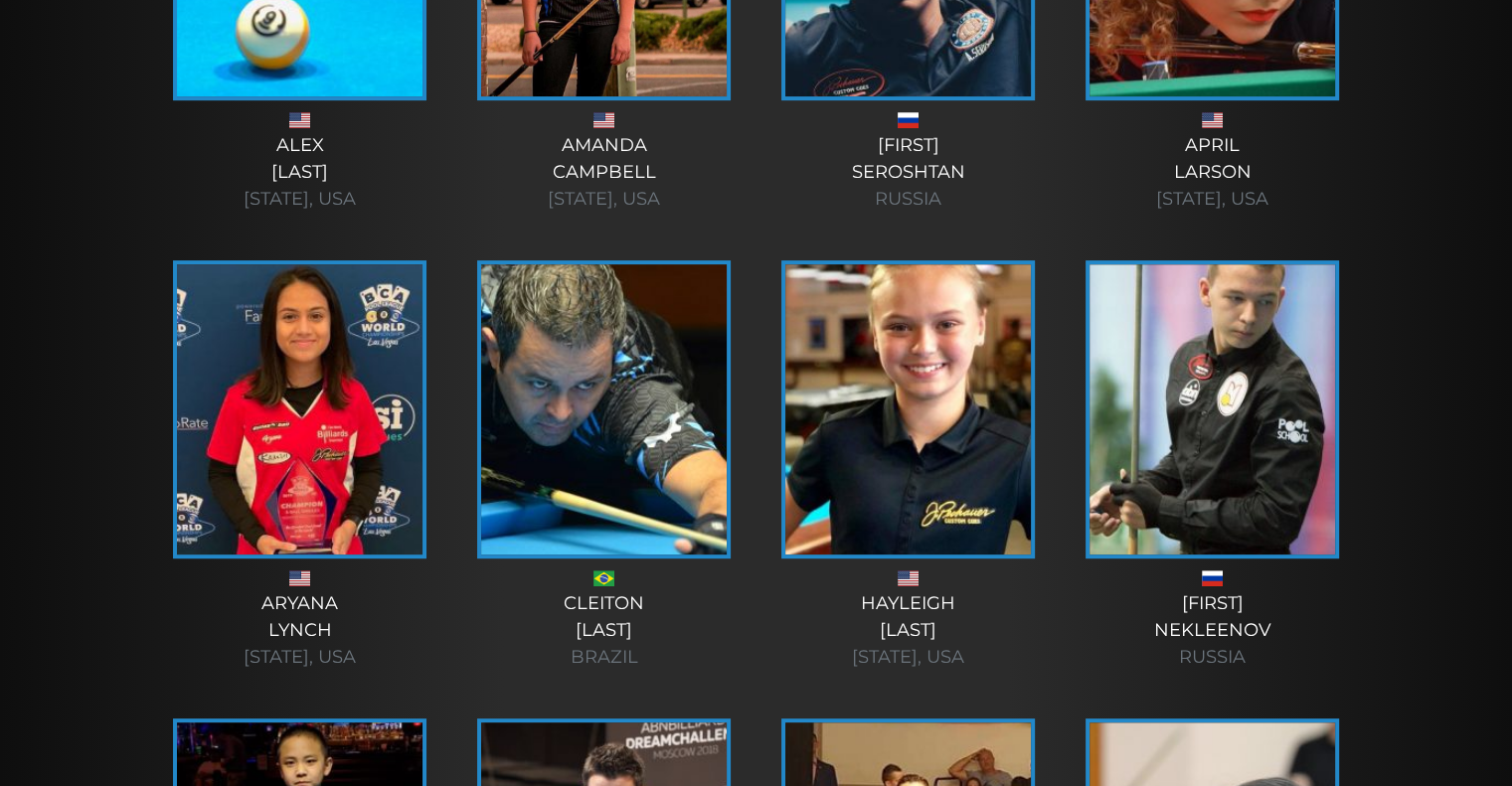 click at bounding box center [908, 409] 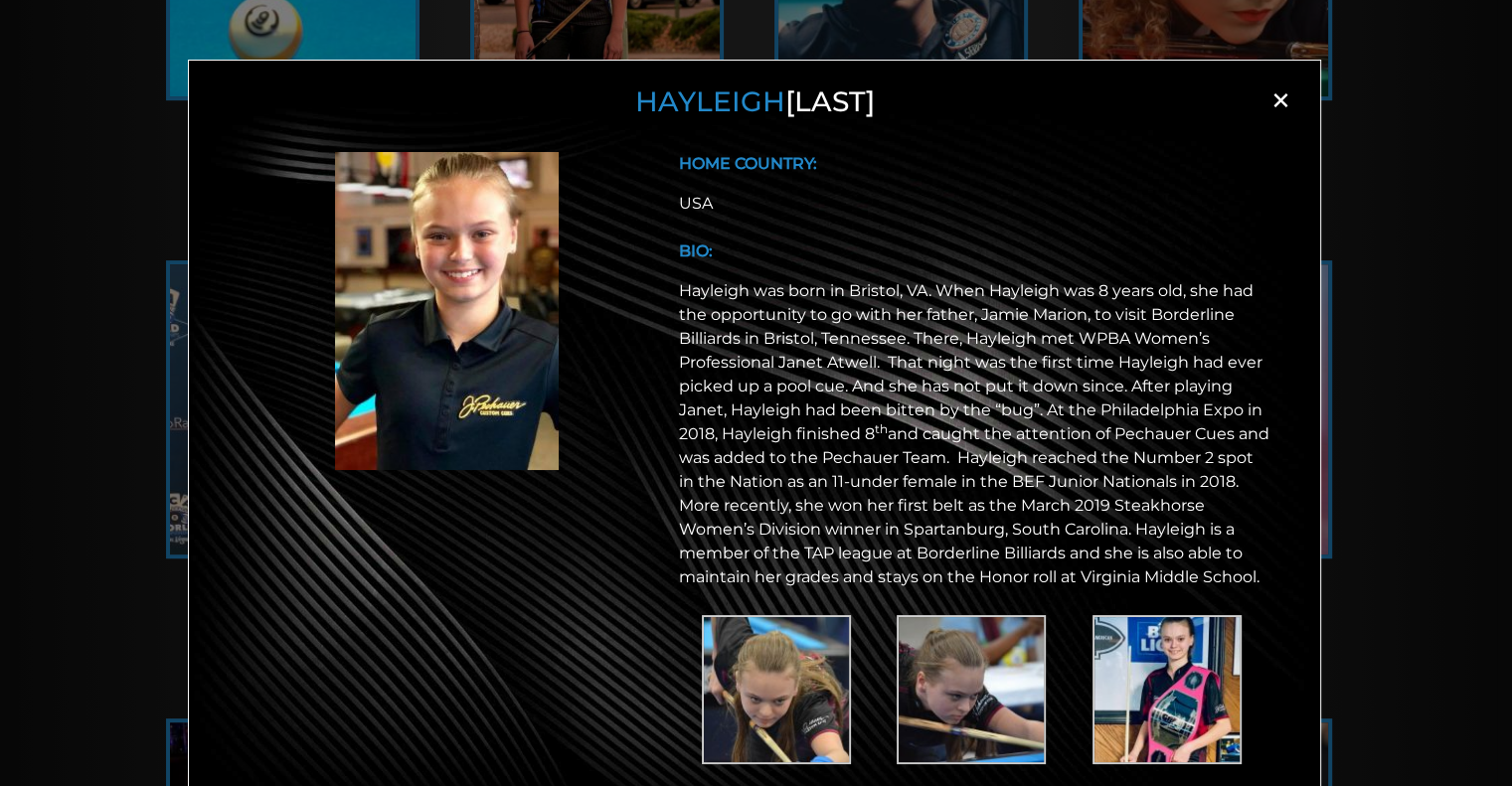 click on "×" at bounding box center (1280, 100) 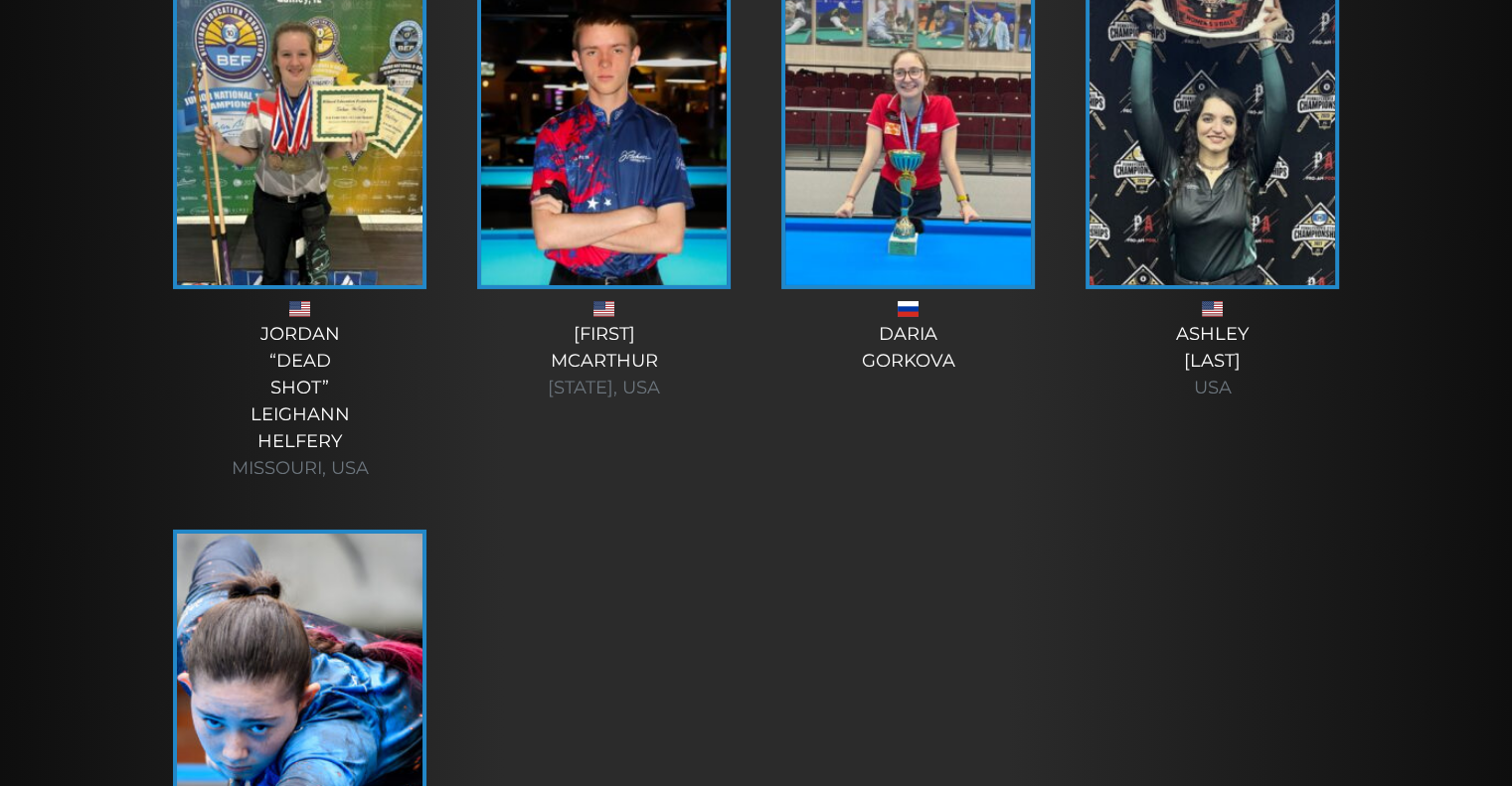 scroll, scrollTop: 6724, scrollLeft: 0, axis: vertical 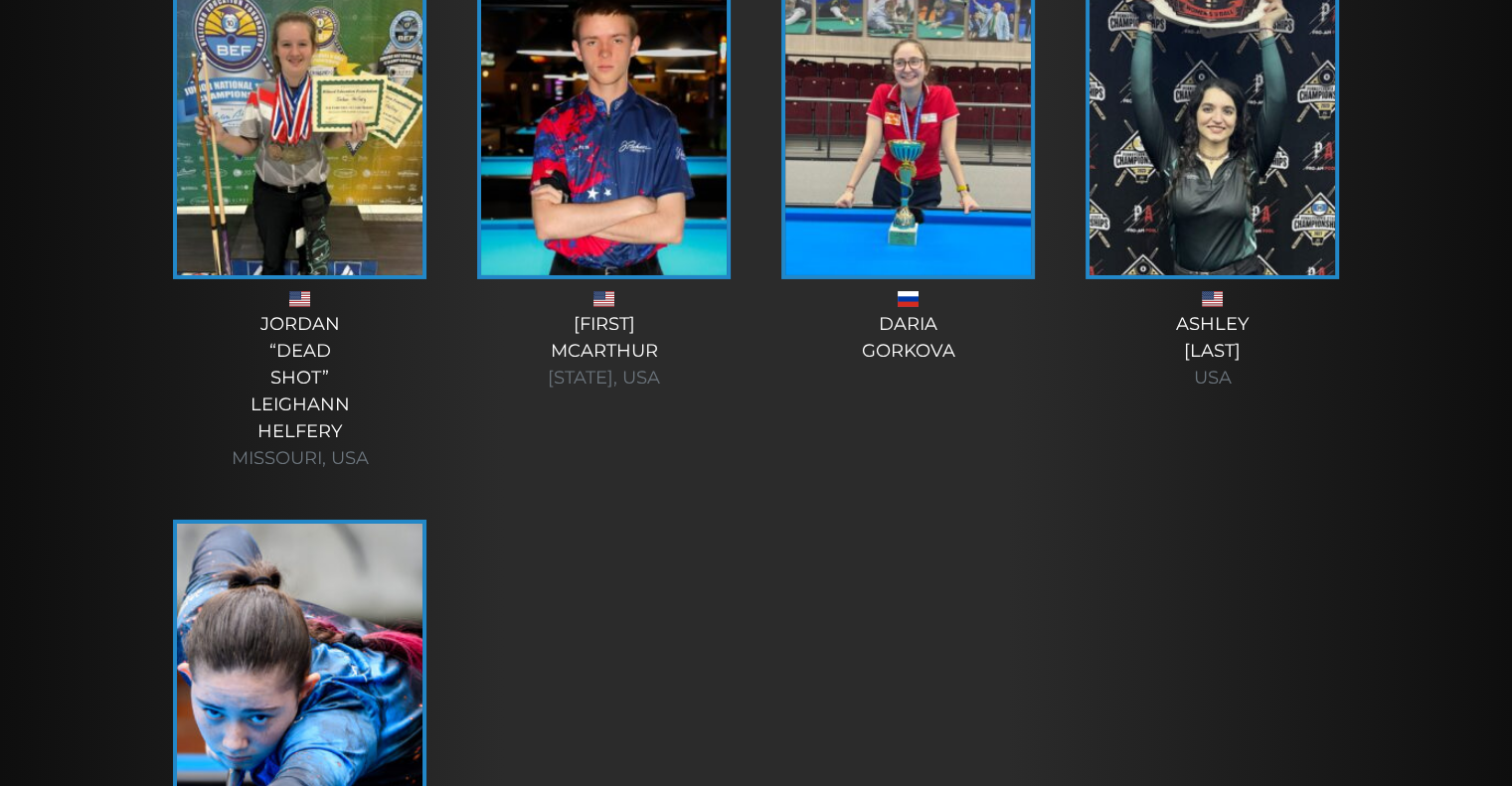 click at bounding box center (1212, 130) 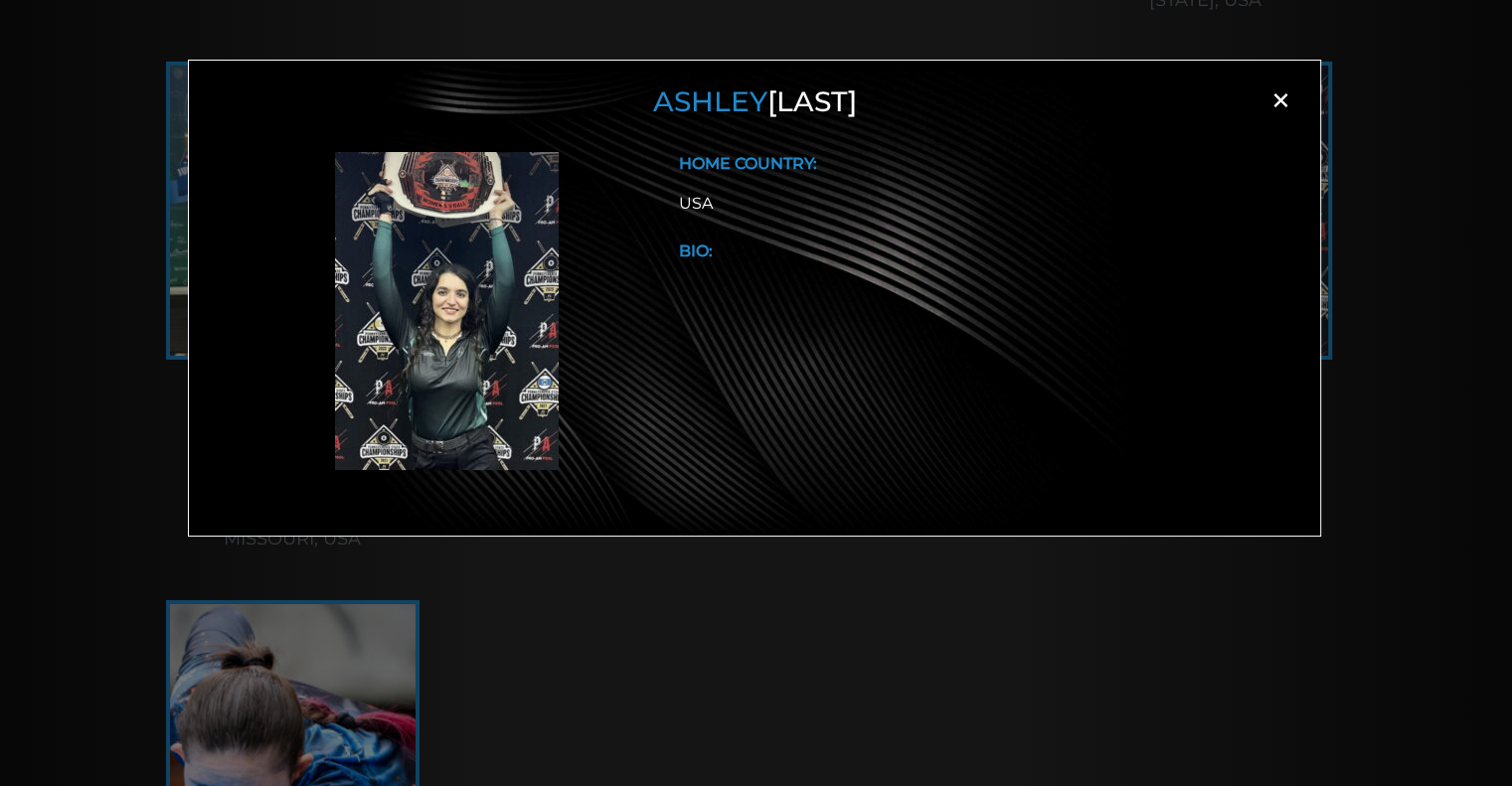 scroll, scrollTop: 6580, scrollLeft: 0, axis: vertical 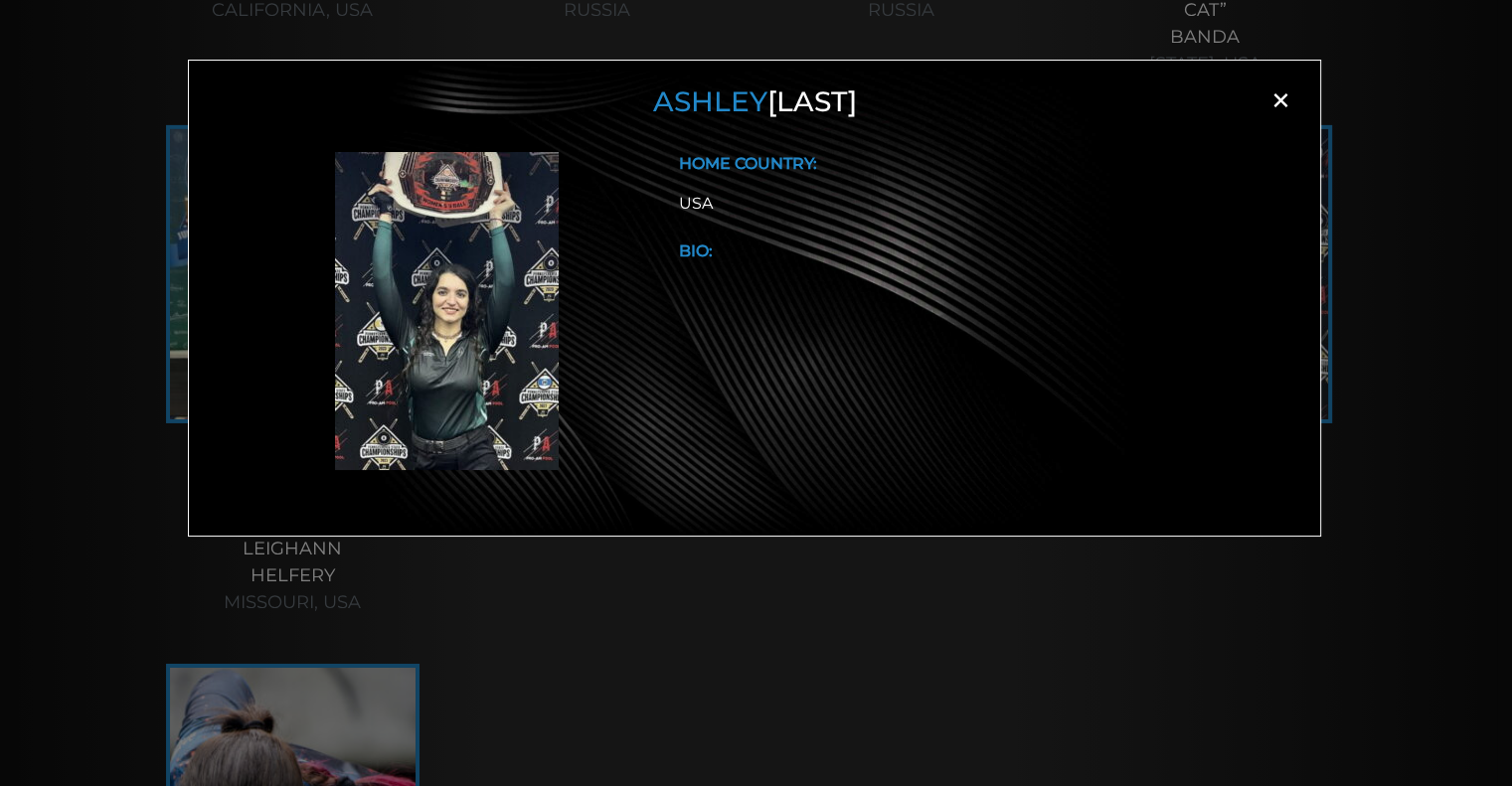click on "×" at bounding box center (1280, 100) 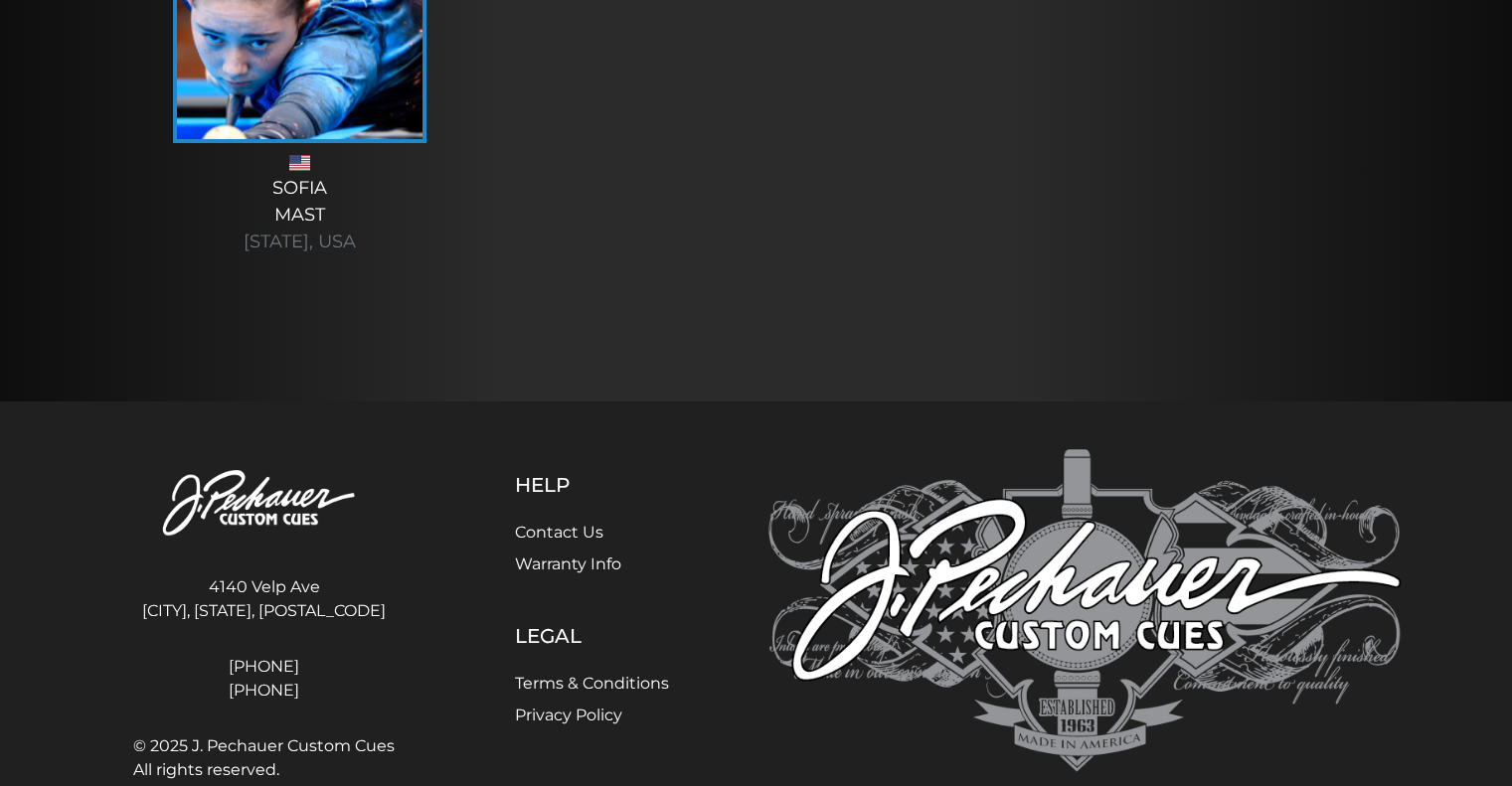 scroll, scrollTop: 7466, scrollLeft: 0, axis: vertical 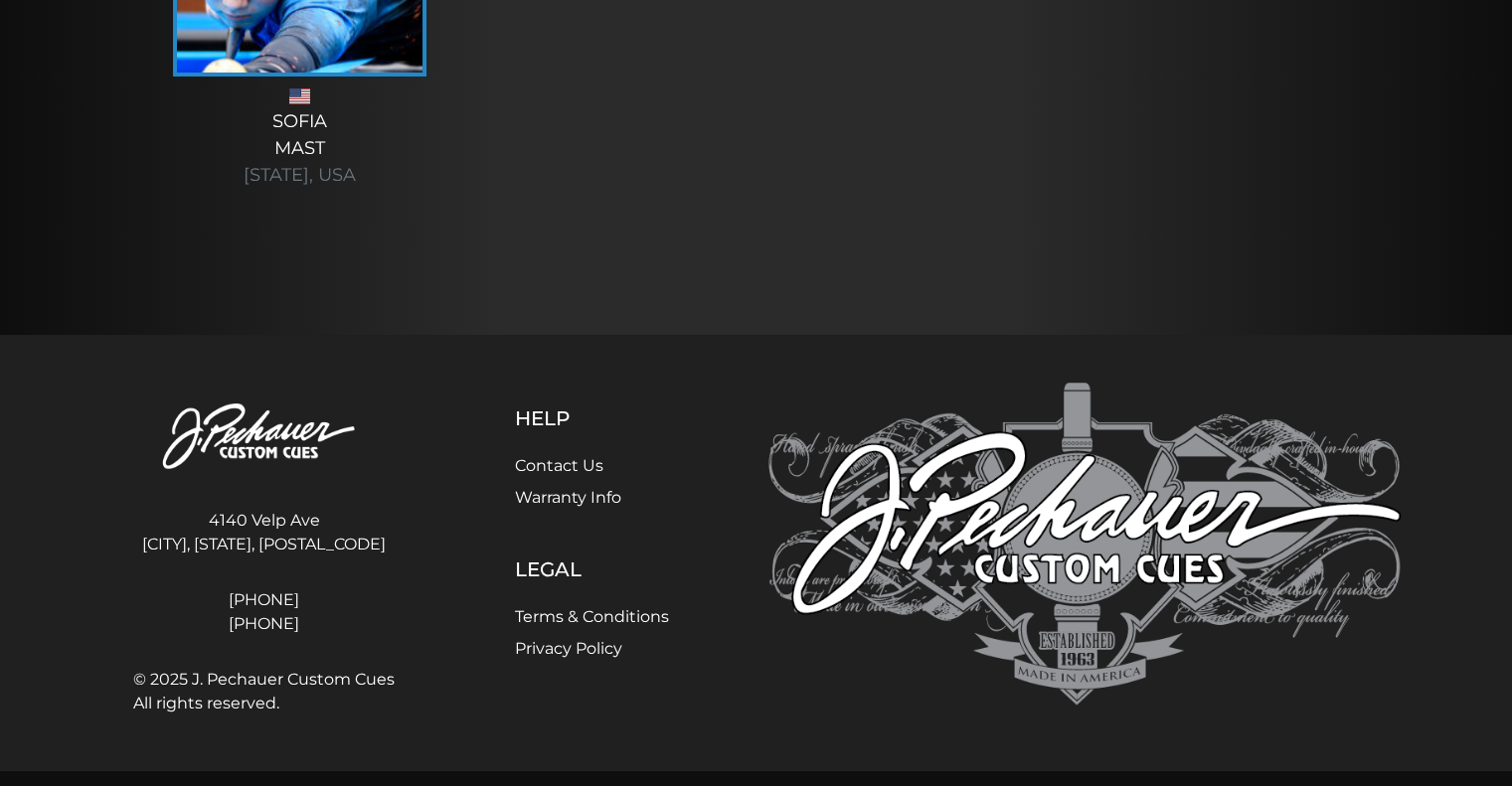 click on "Terms & Conditions" at bounding box center [591, 616] 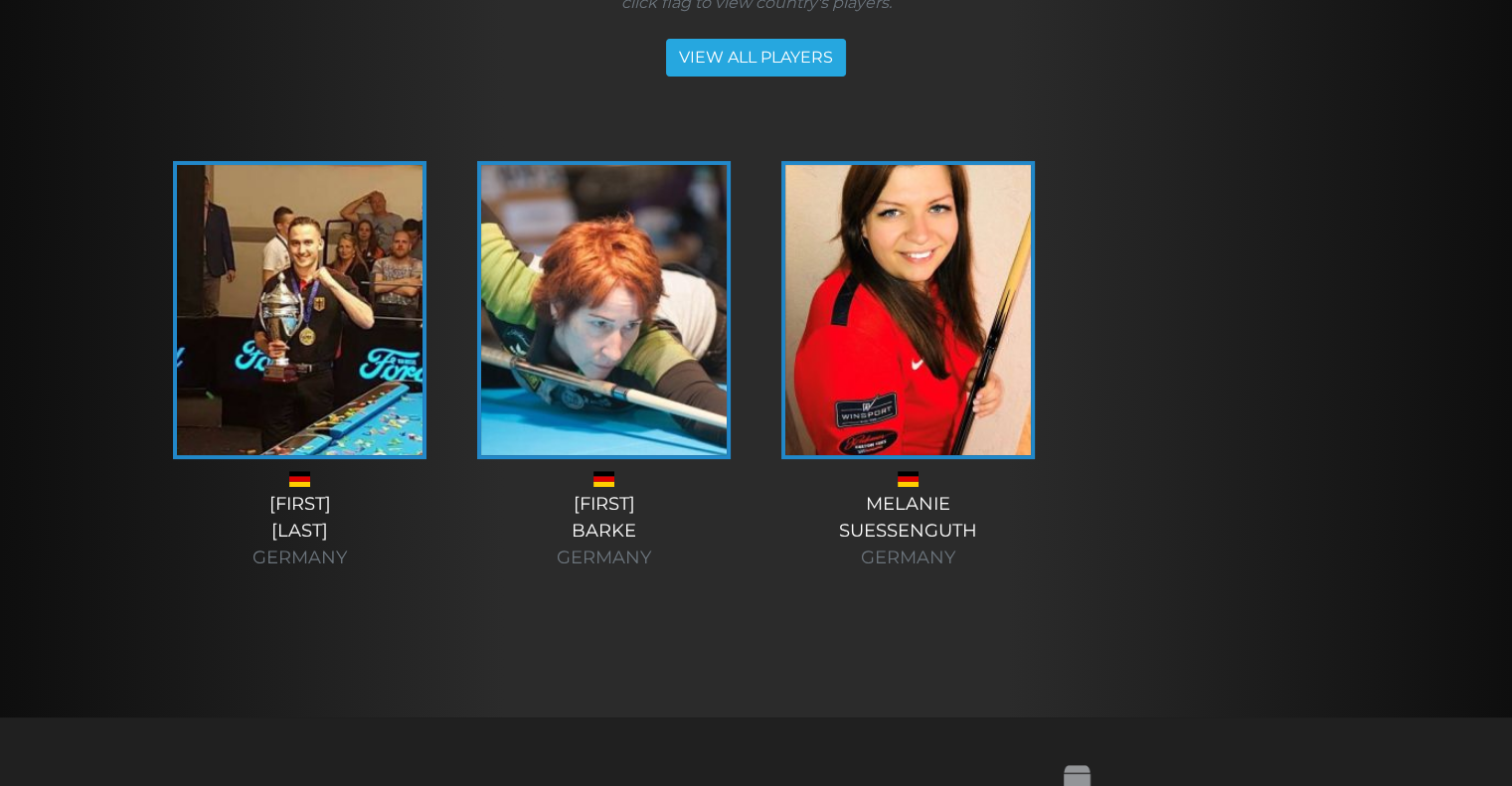 scroll, scrollTop: 501, scrollLeft: 0, axis: vertical 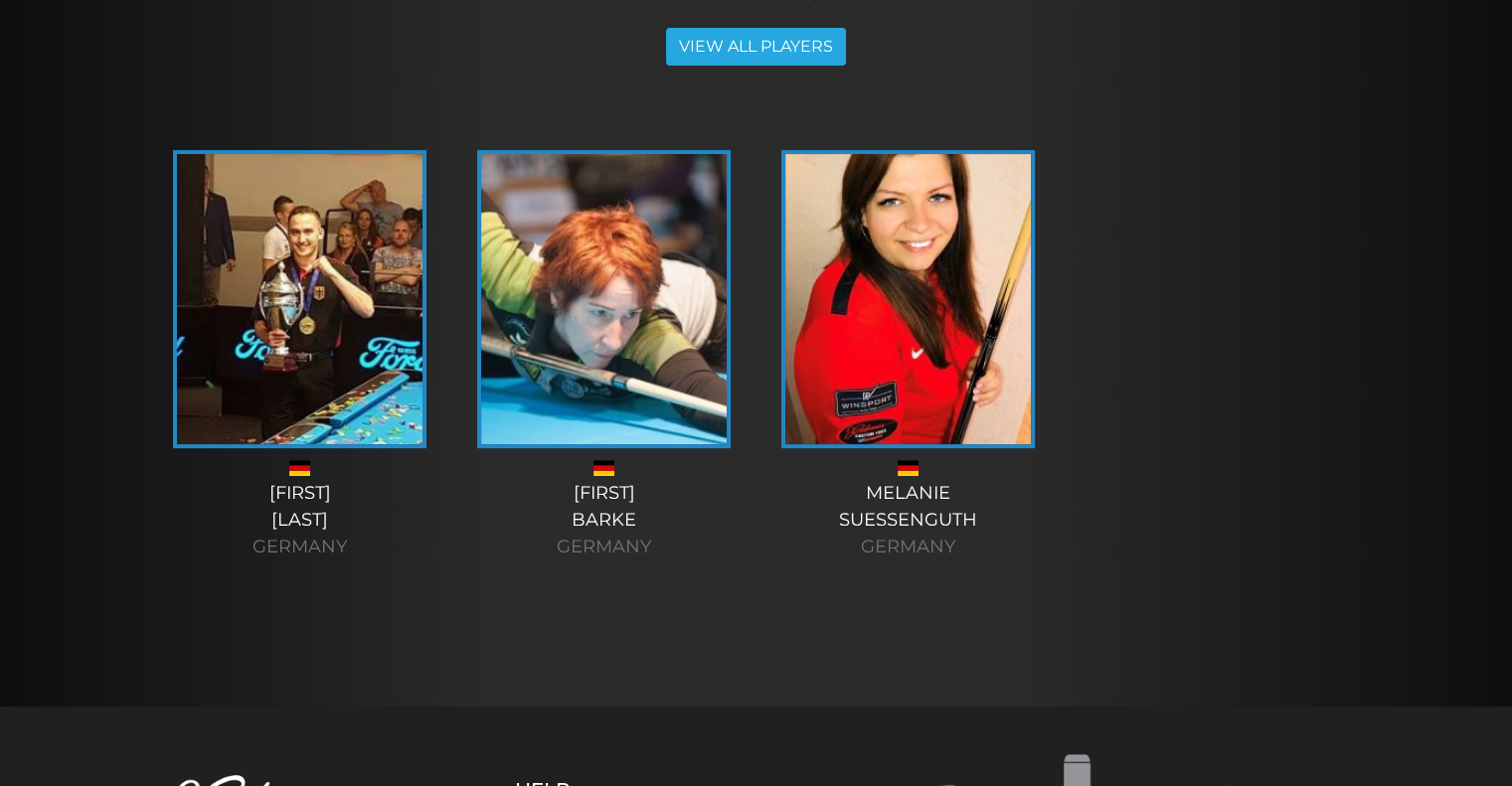 click at bounding box center (603, 299) 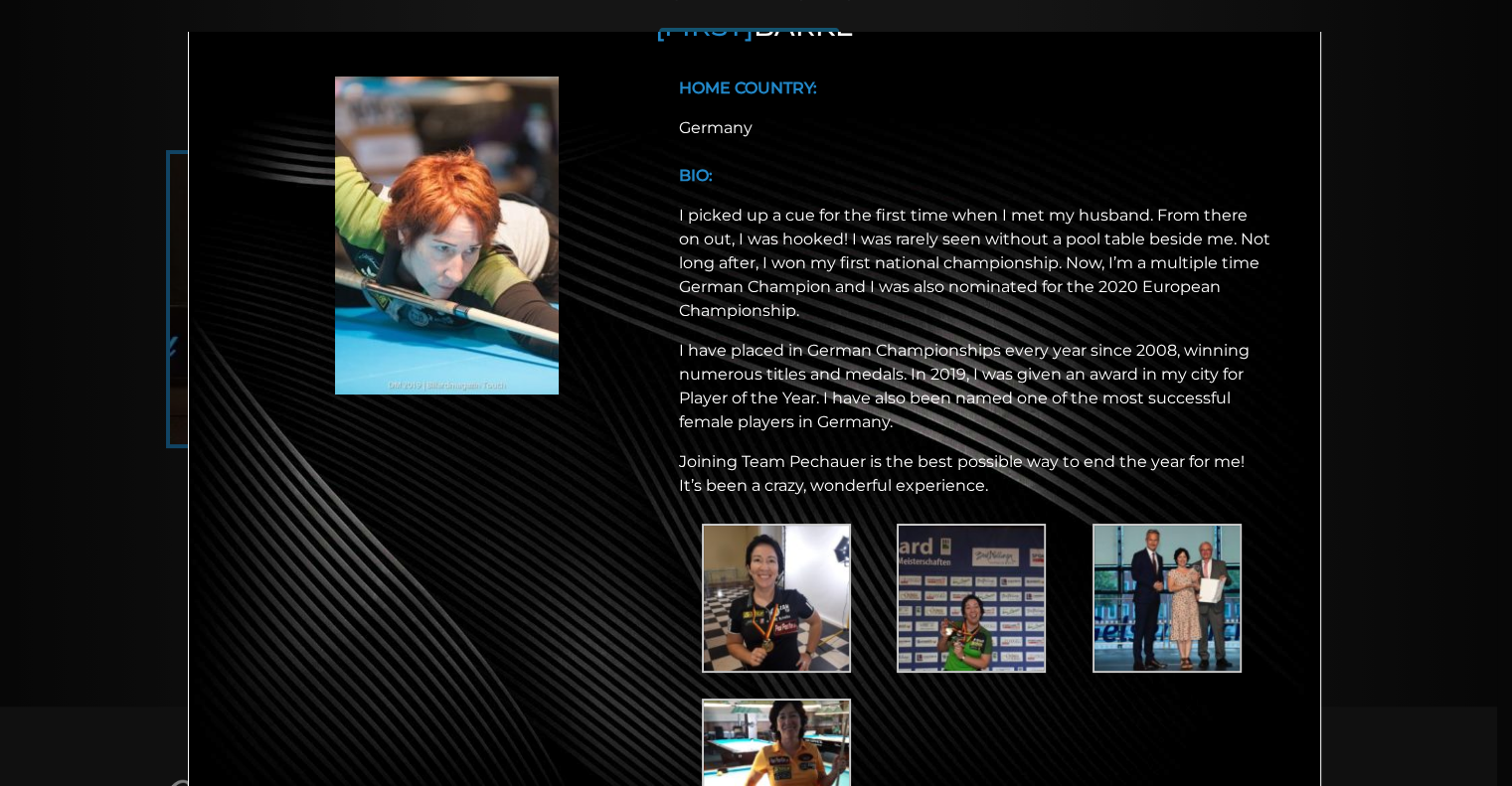 scroll, scrollTop: 223, scrollLeft: 0, axis: vertical 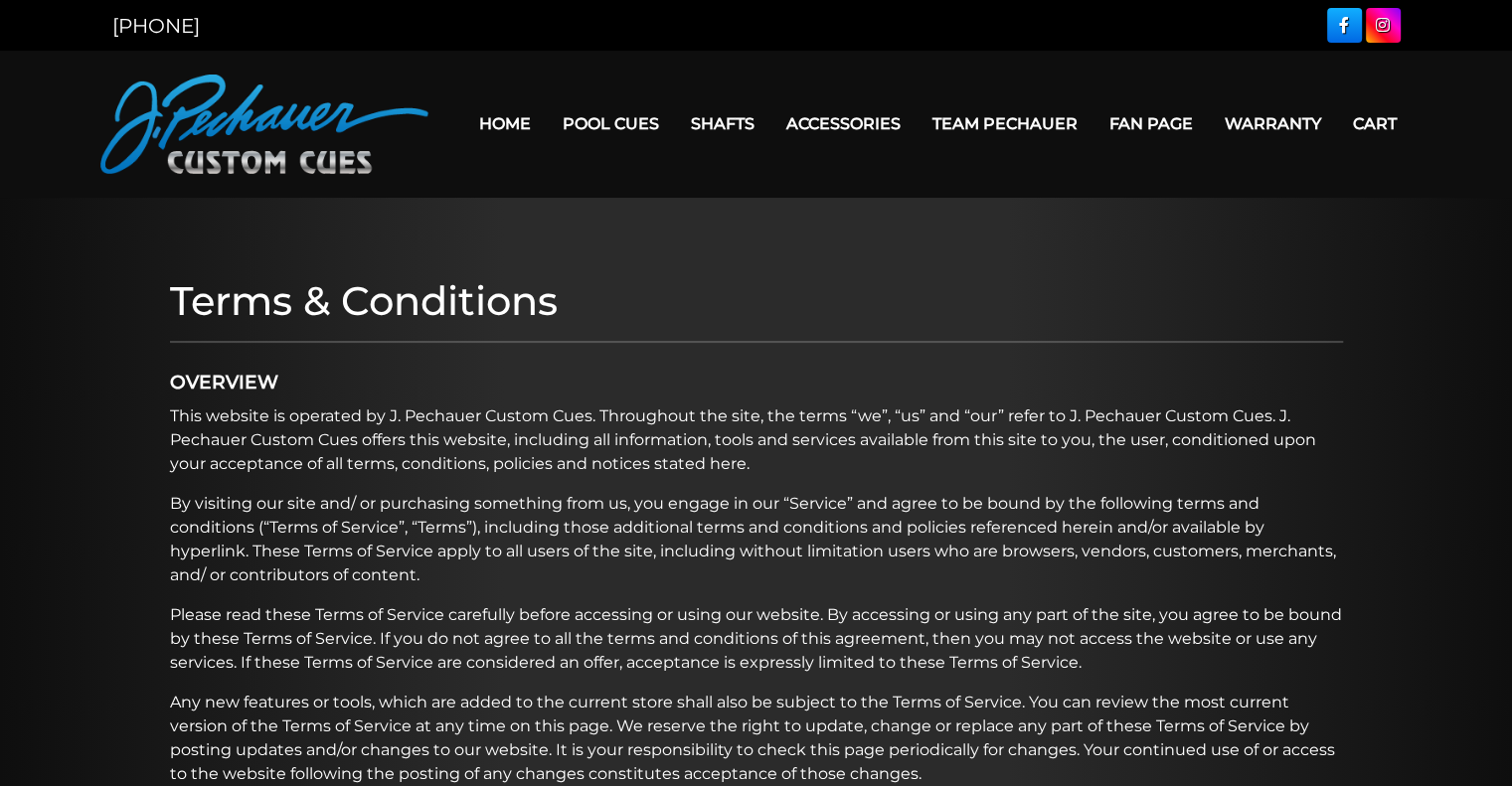 click on "Home" at bounding box center [505, 123] 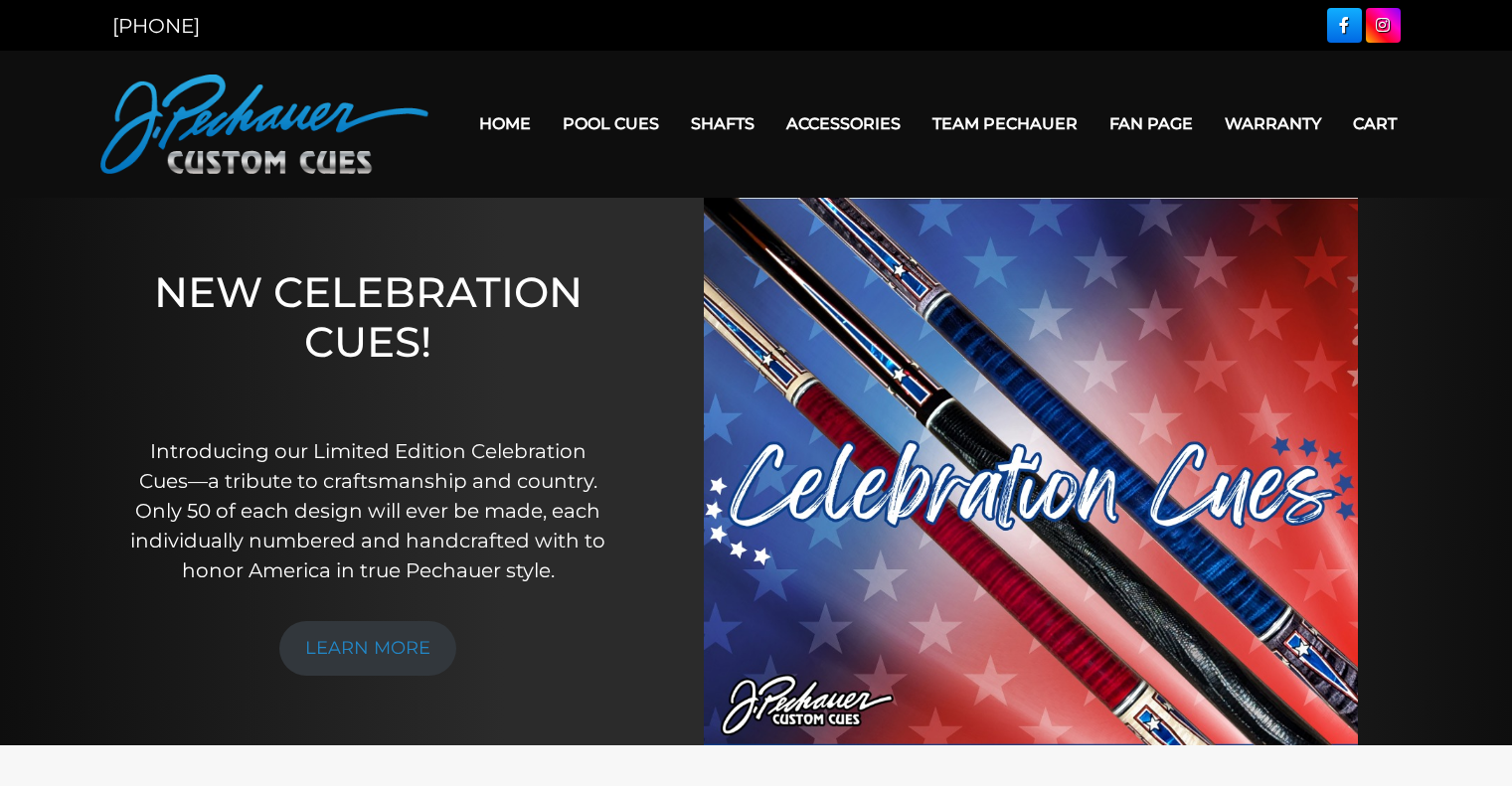 scroll, scrollTop: 0, scrollLeft: 0, axis: both 